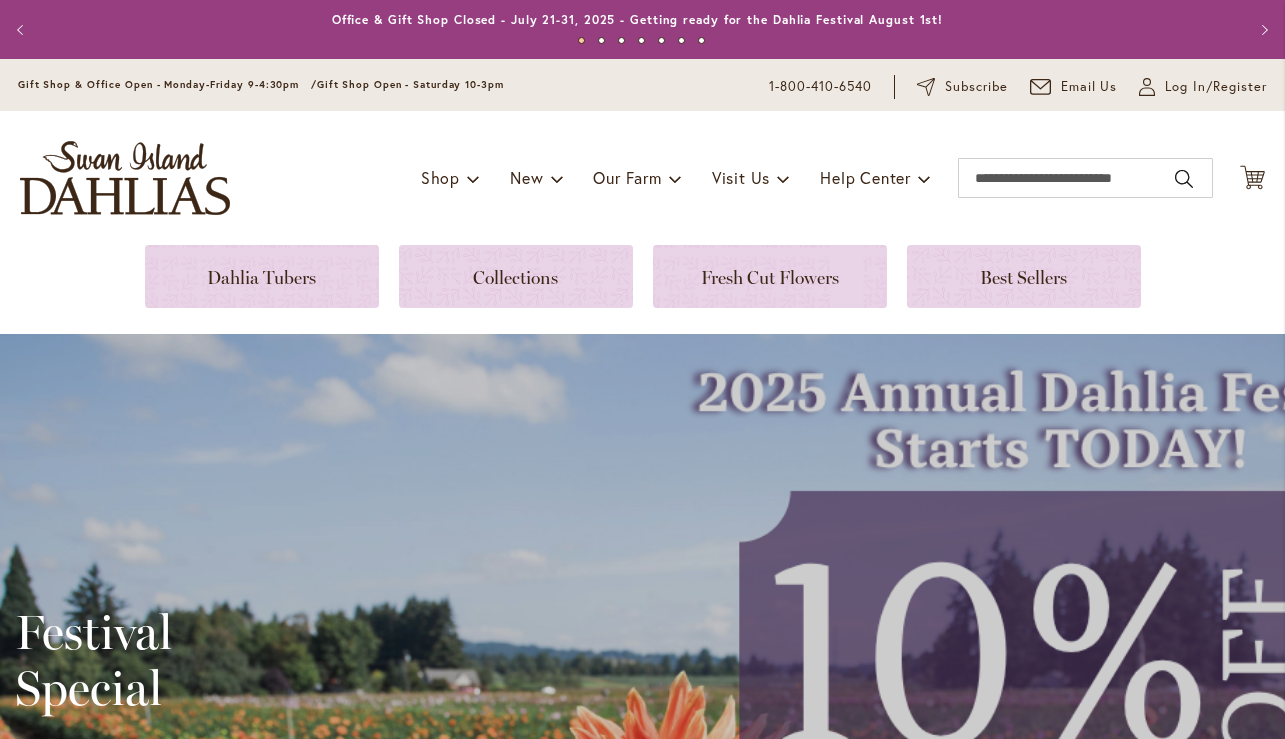 scroll, scrollTop: 0, scrollLeft: 0, axis: both 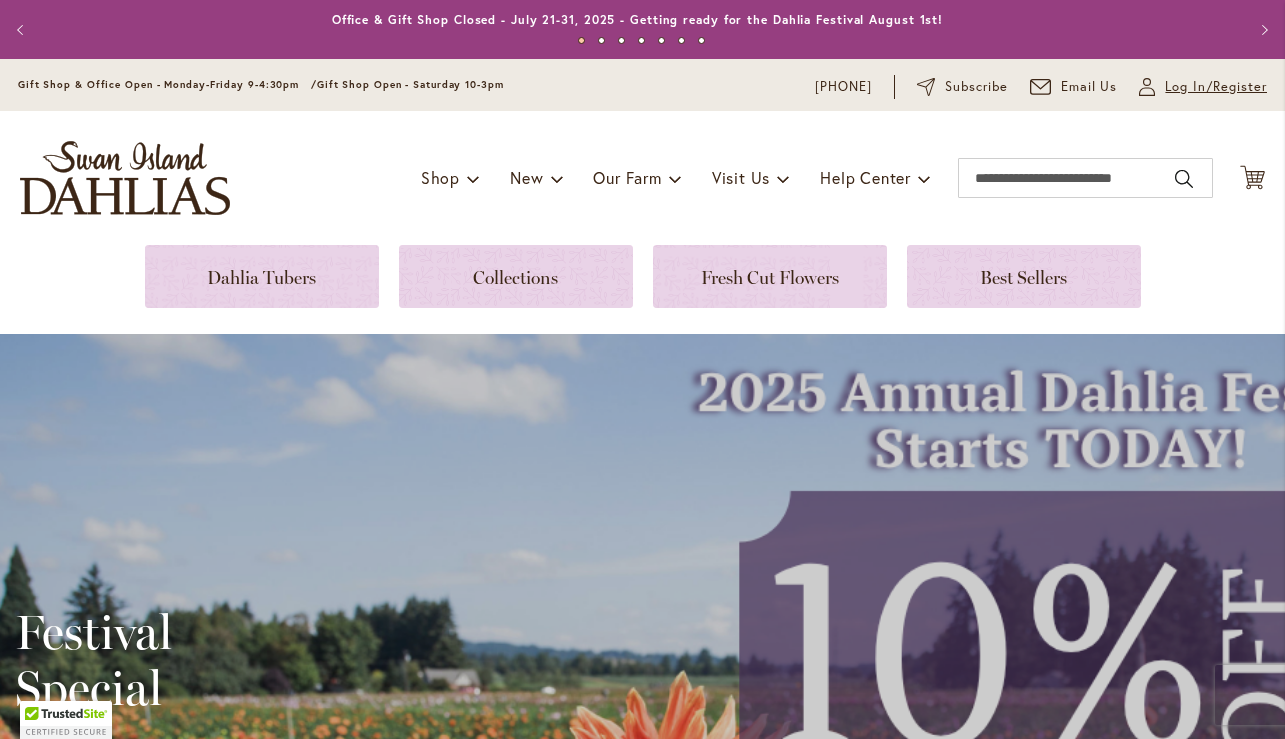 click on "Log In/Register" at bounding box center (1216, 87) 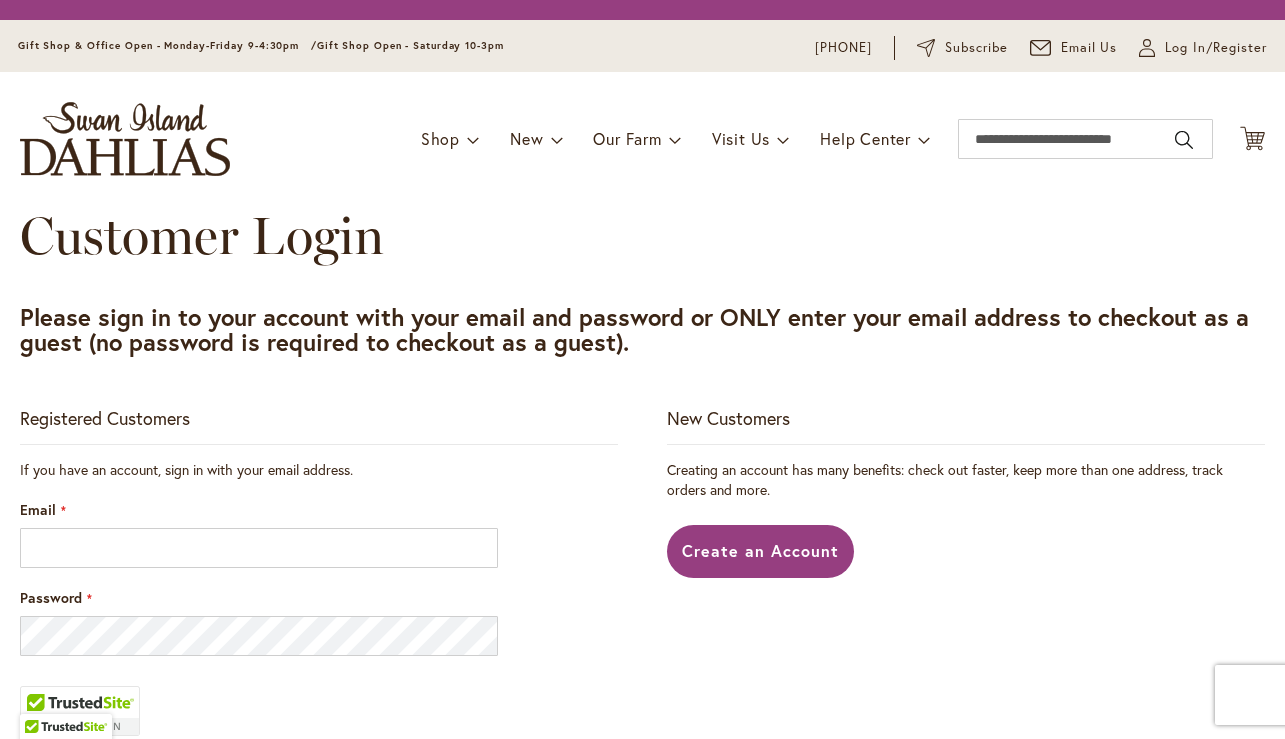 scroll, scrollTop: 0, scrollLeft: 0, axis: both 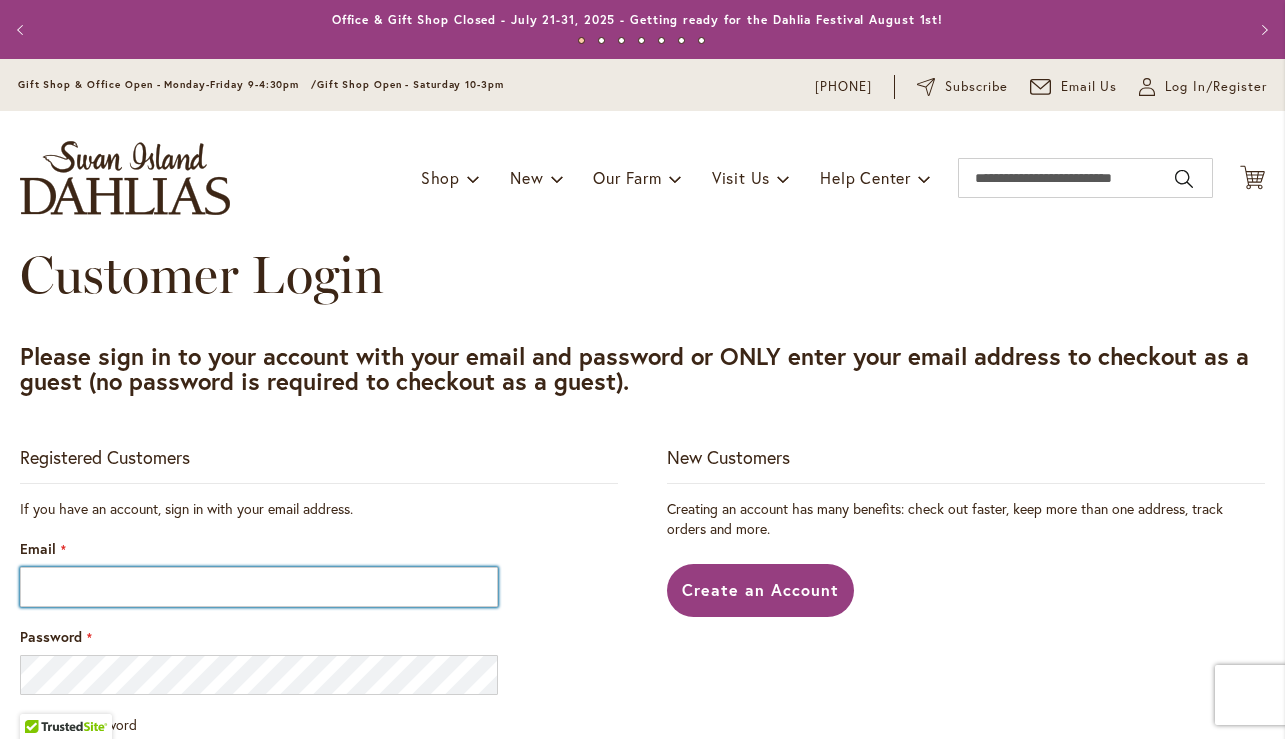 click on "Email" at bounding box center (259, 587) 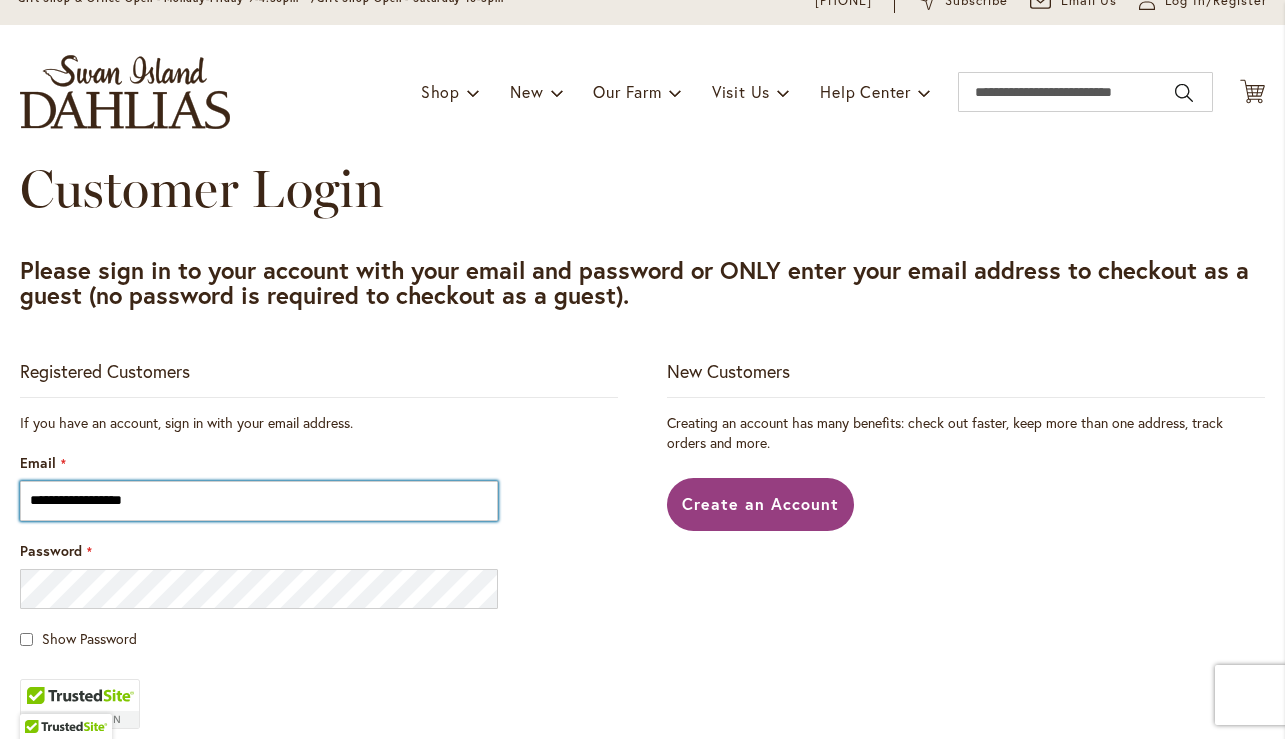 scroll, scrollTop: 131, scrollLeft: 0, axis: vertical 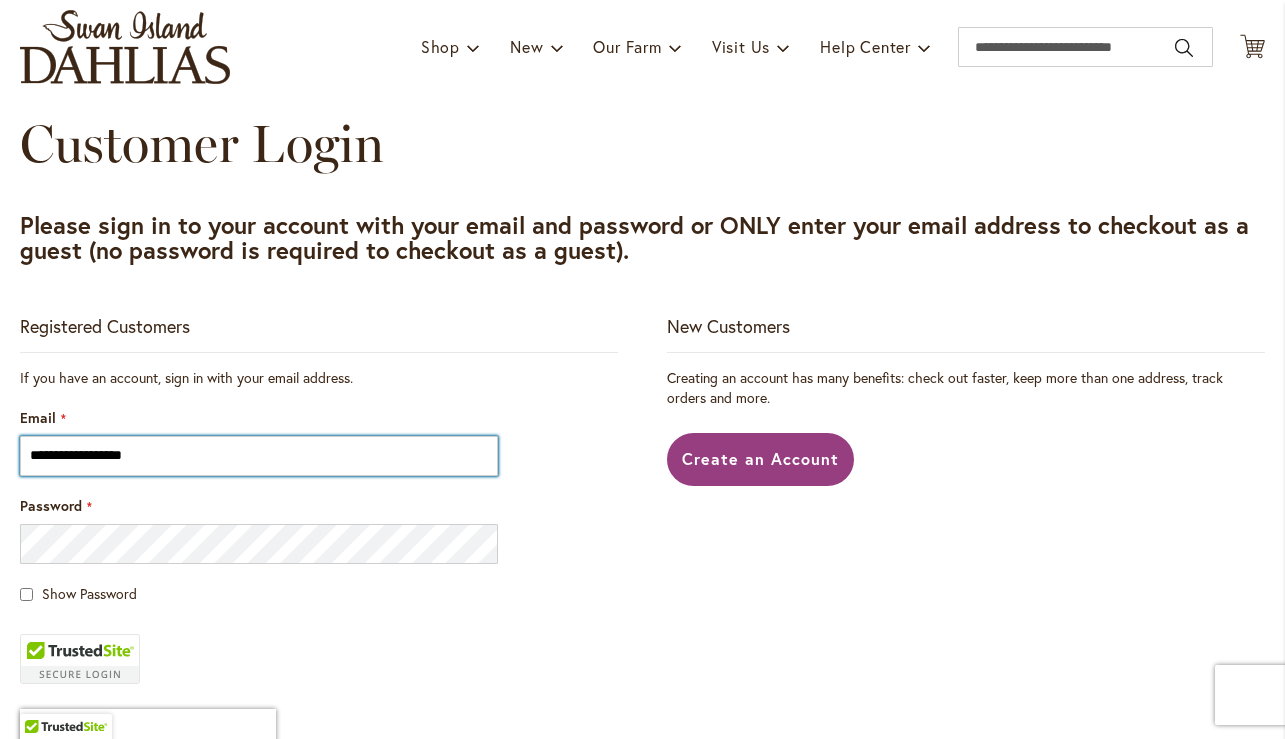 type on "**********" 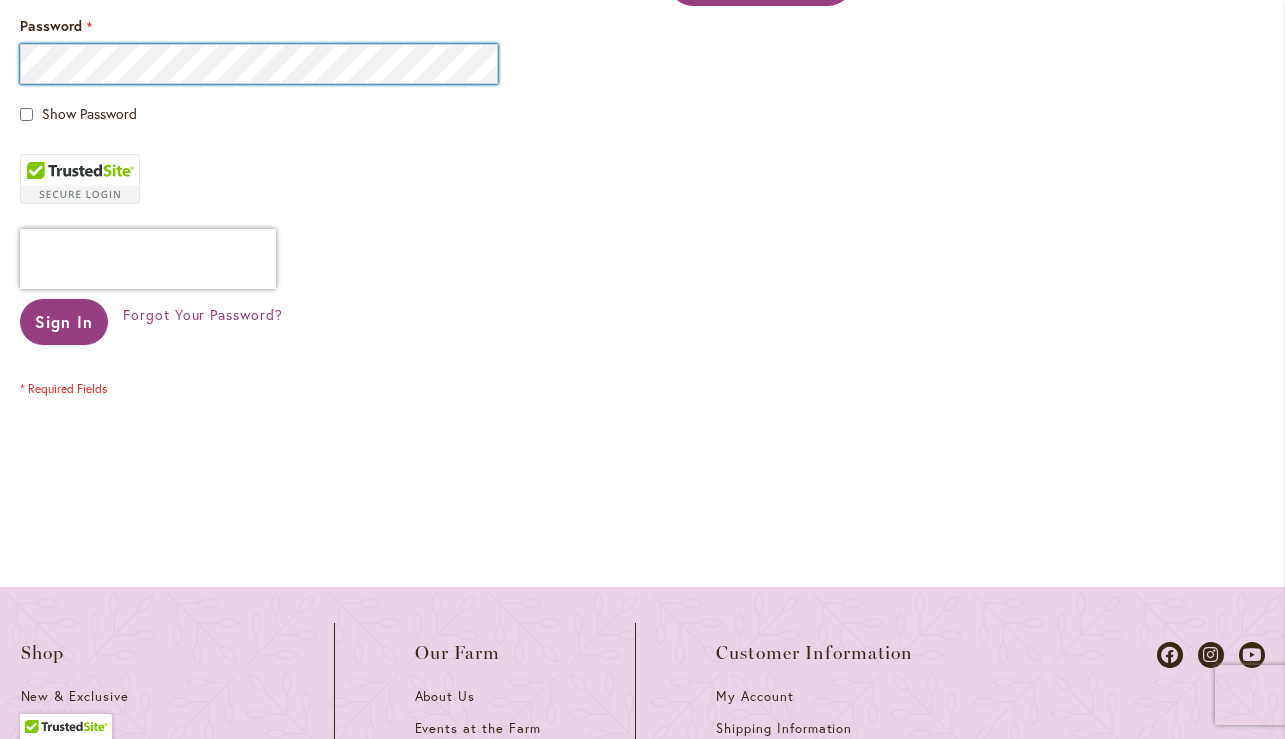 scroll, scrollTop: 726, scrollLeft: 0, axis: vertical 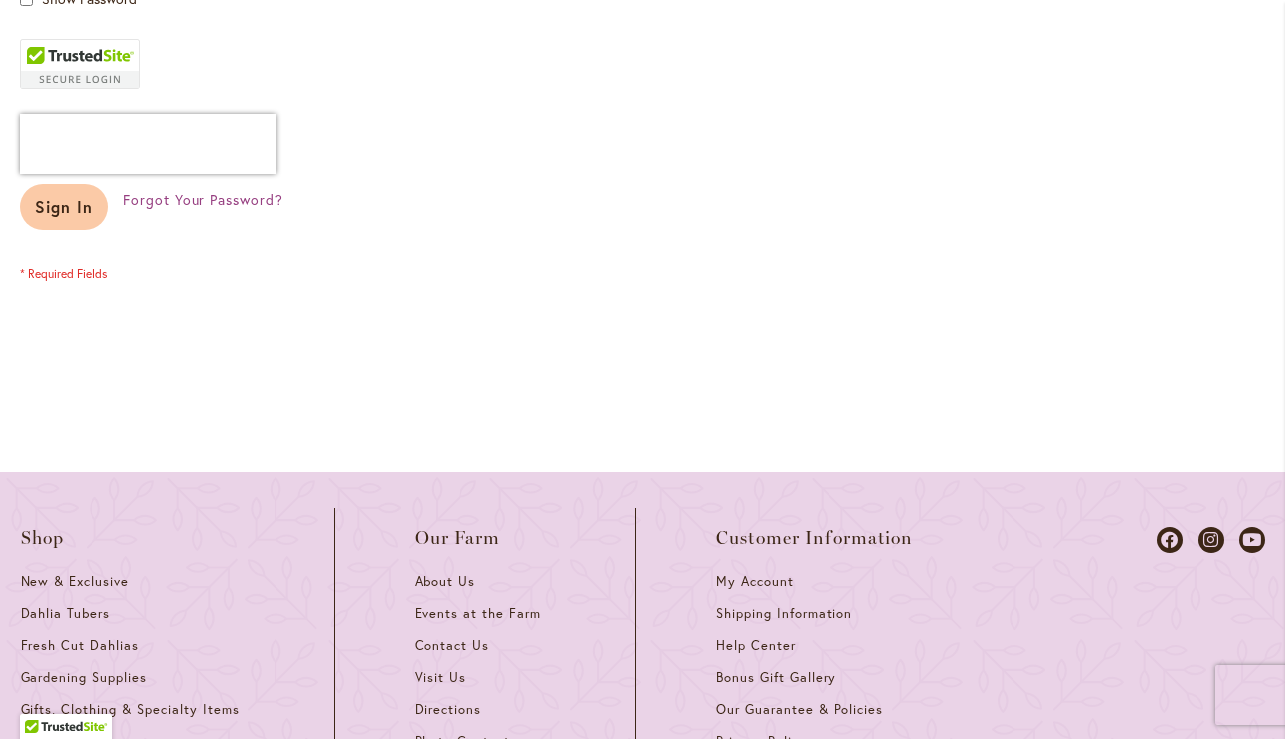 click on "Sign In" at bounding box center (64, 207) 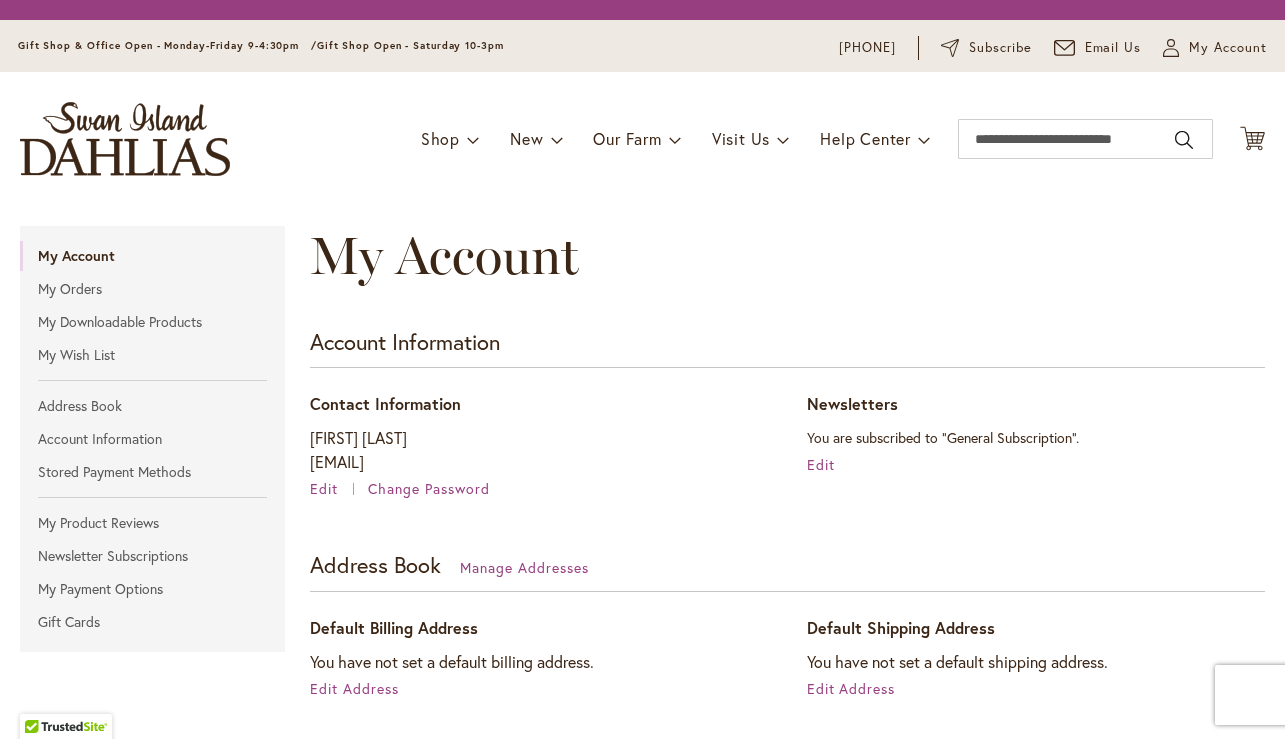 scroll, scrollTop: 0, scrollLeft: 0, axis: both 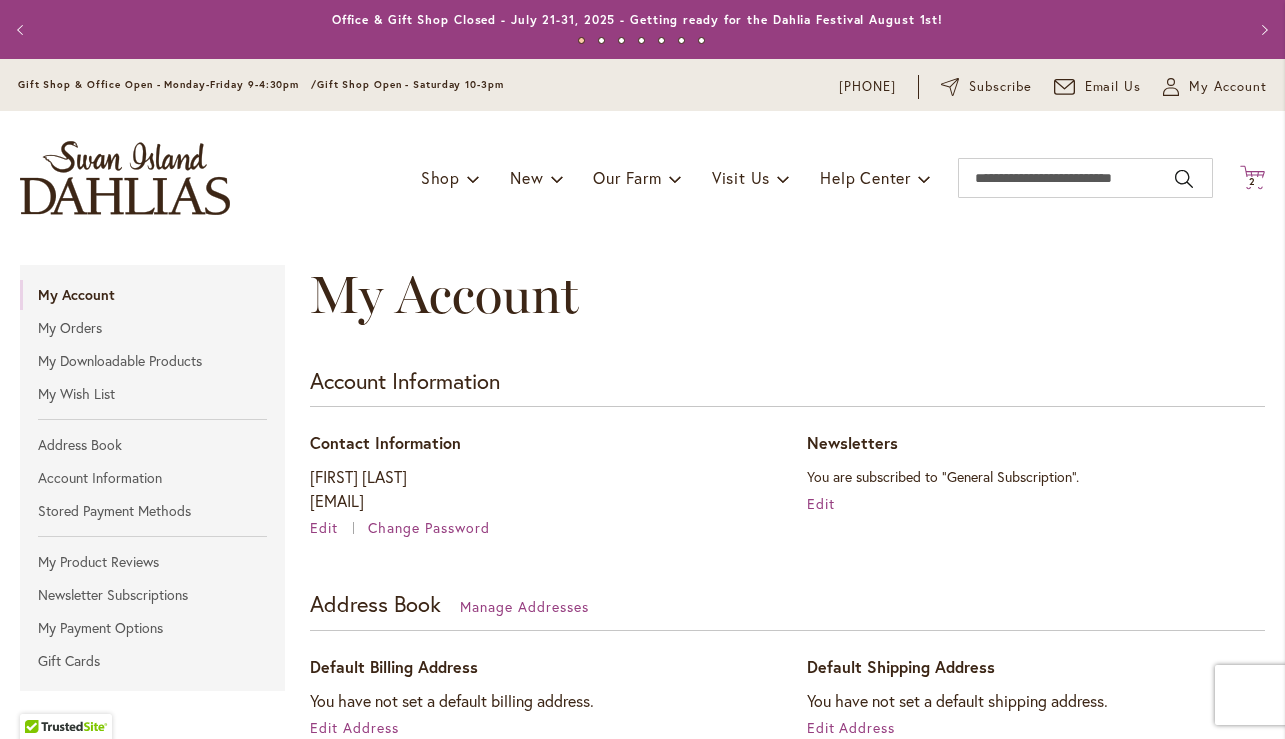 click on "2" at bounding box center [1252, 181] 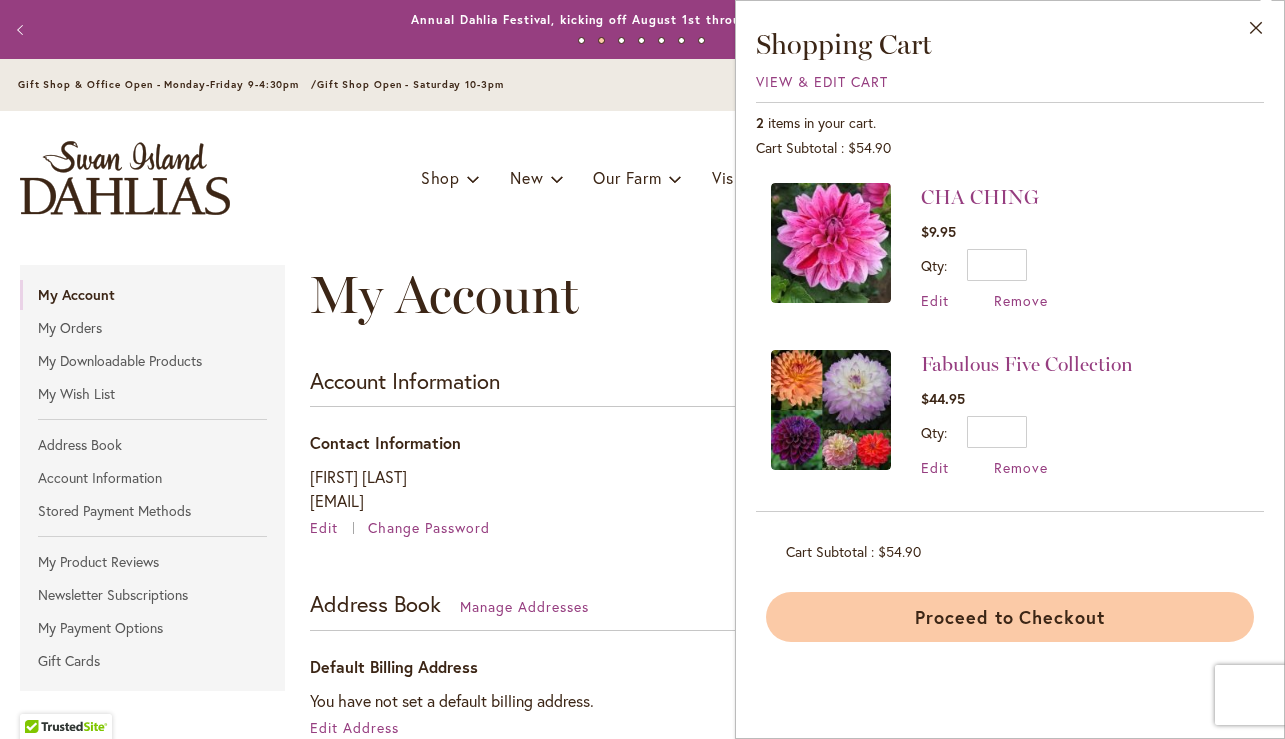 click on "Proceed to Checkout" at bounding box center [1010, 617] 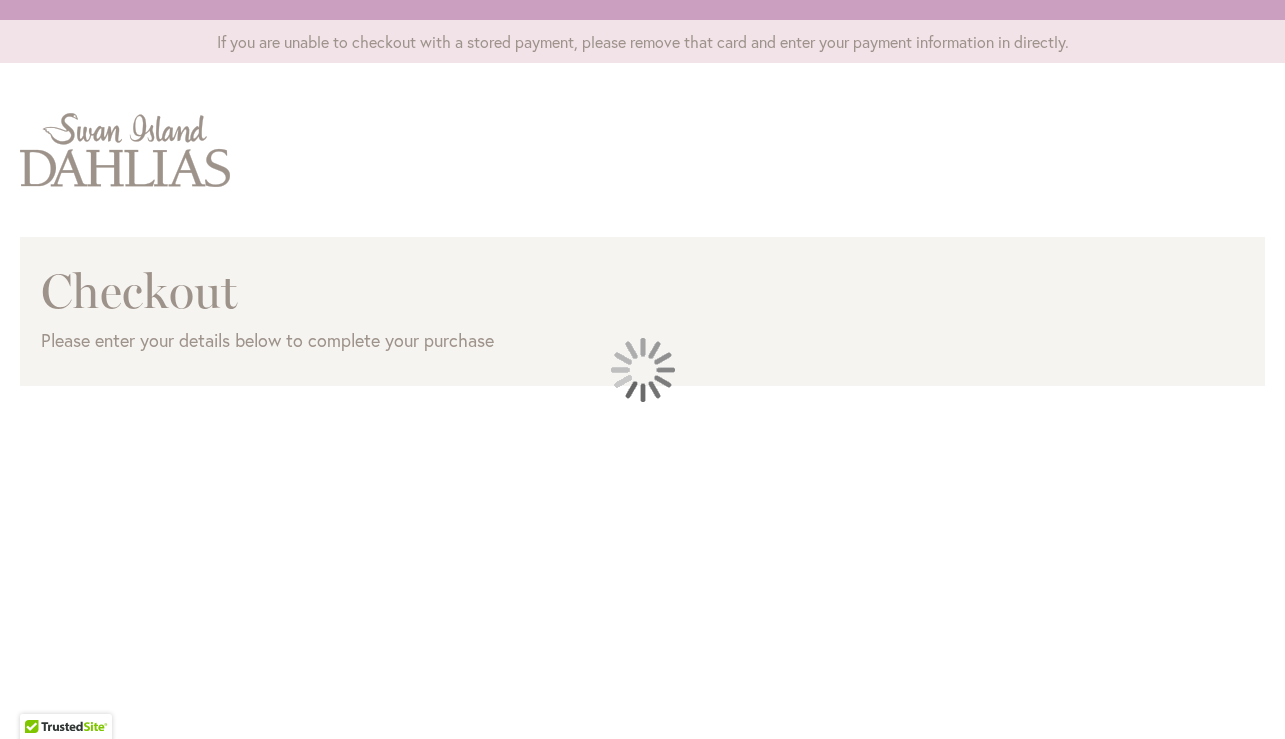scroll, scrollTop: 0, scrollLeft: 0, axis: both 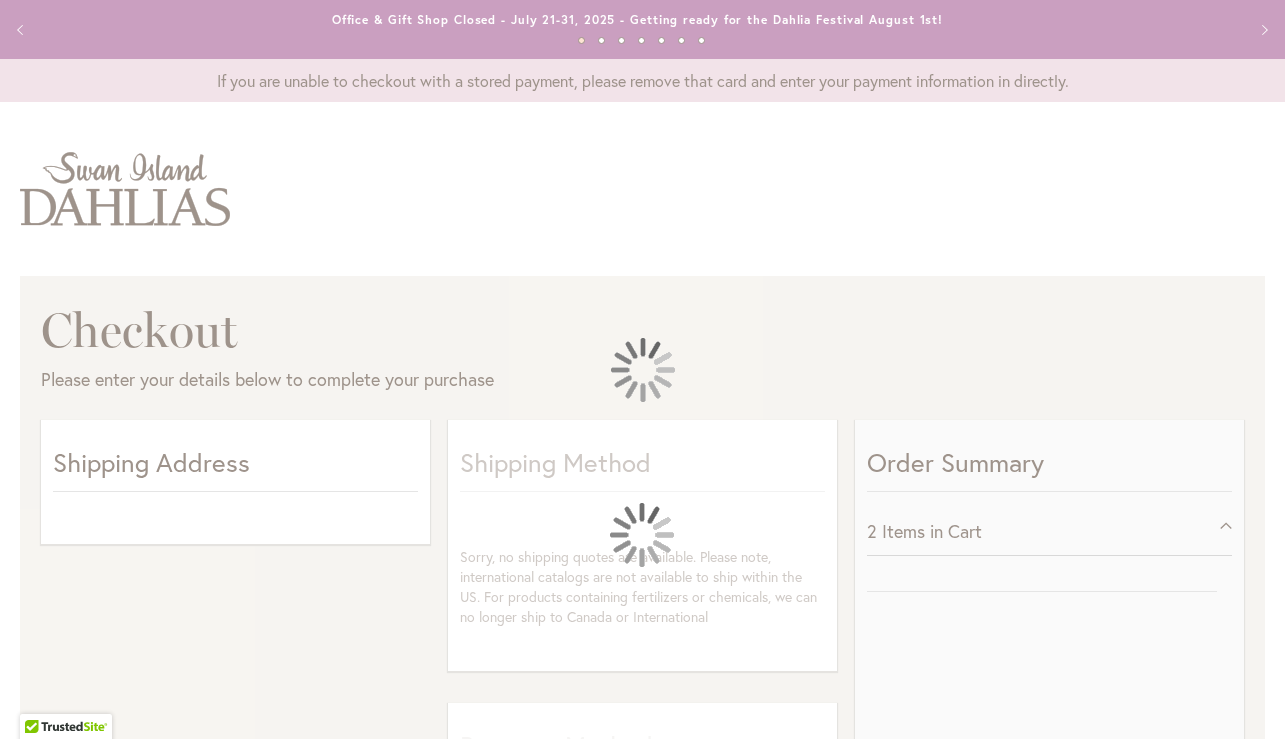 select on "**" 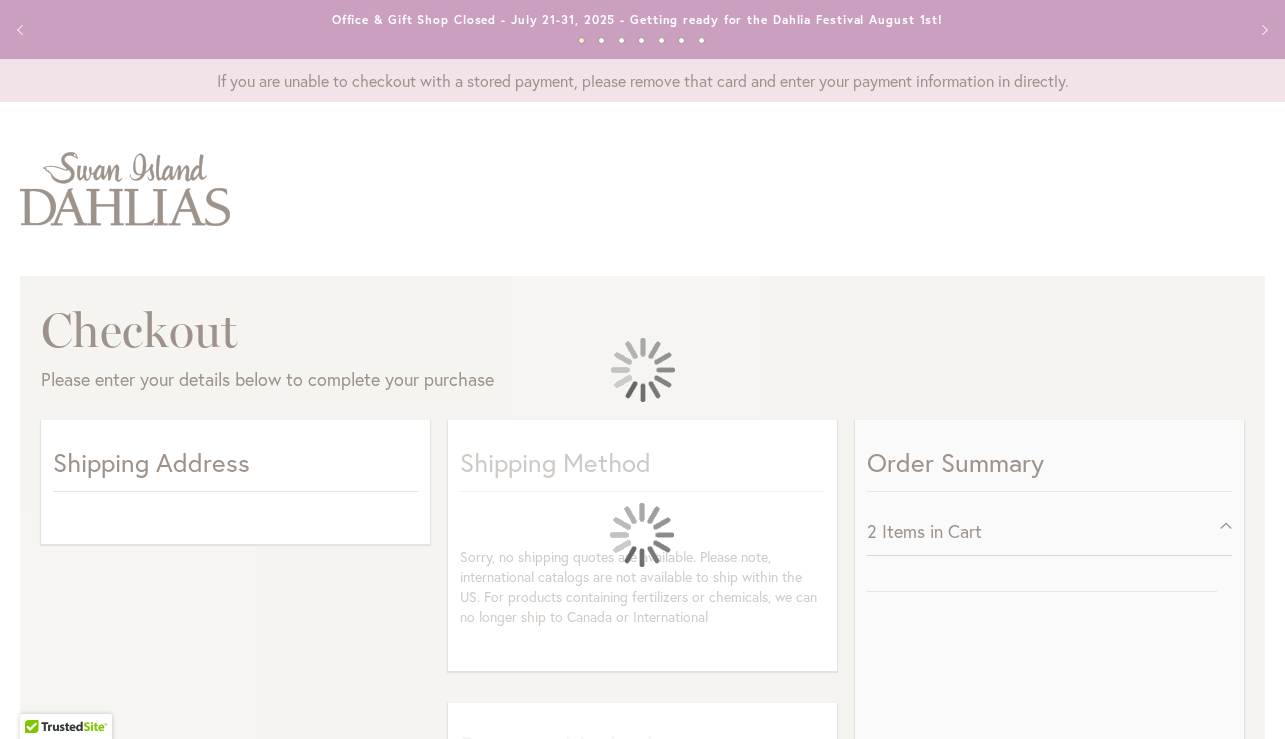 select on "**" 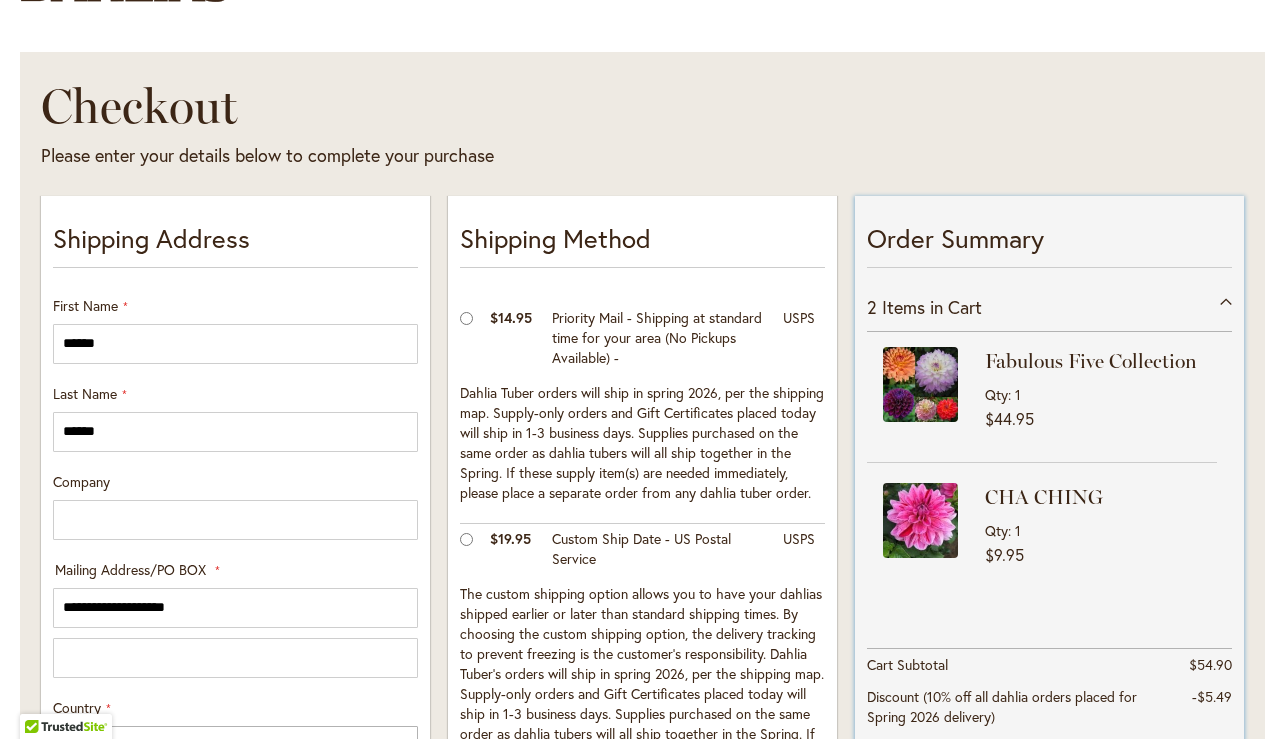 scroll, scrollTop: 0, scrollLeft: 0, axis: both 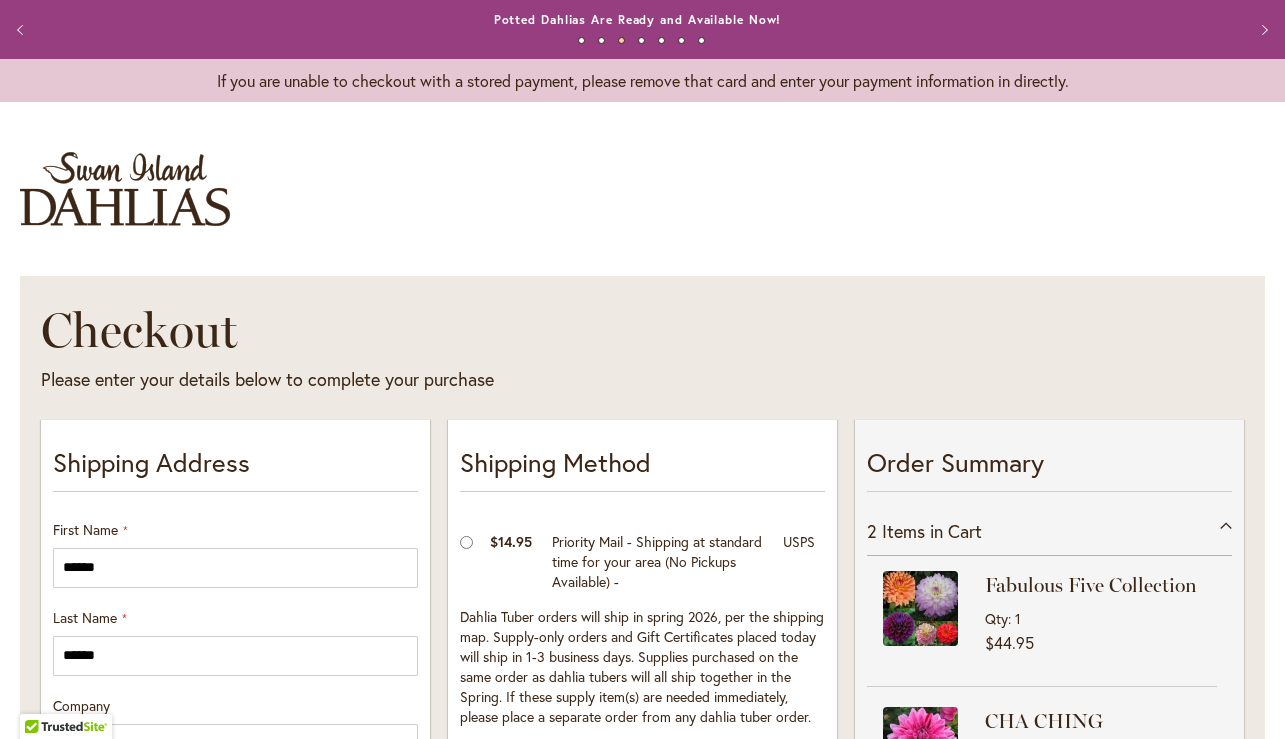 click at bounding box center (125, 189) 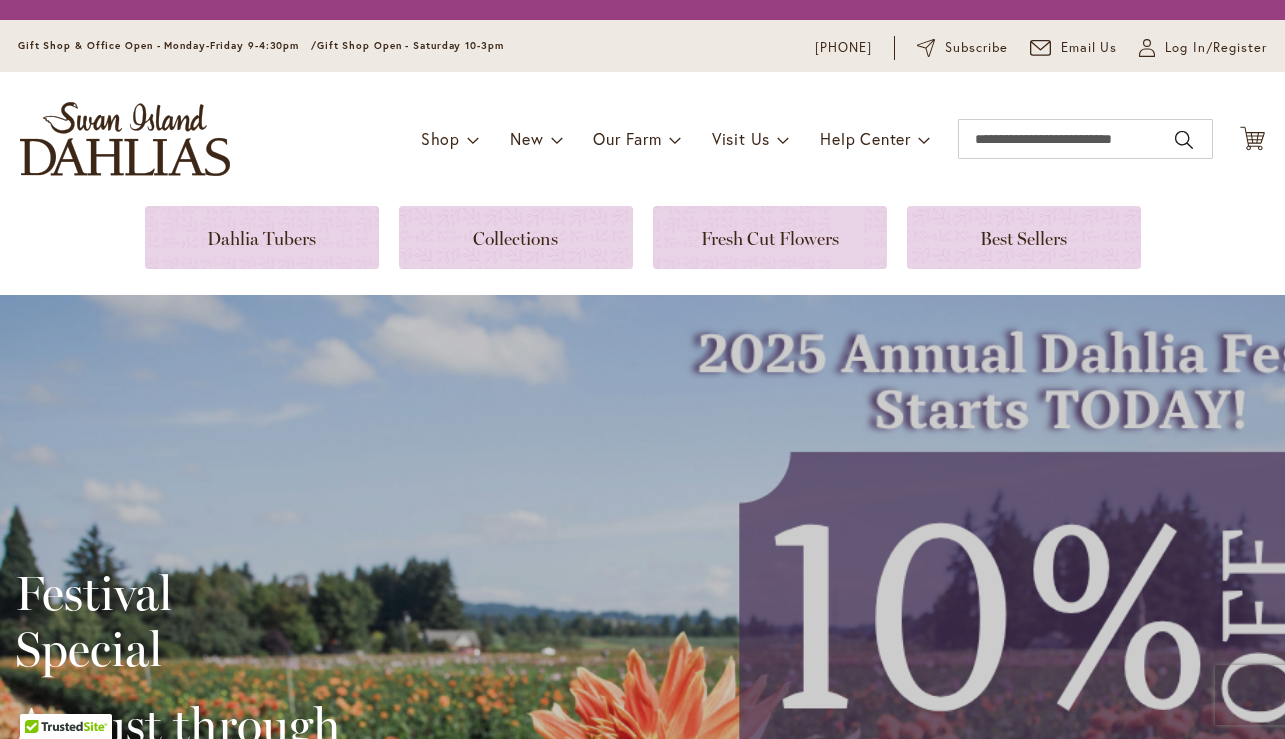 scroll, scrollTop: 0, scrollLeft: 0, axis: both 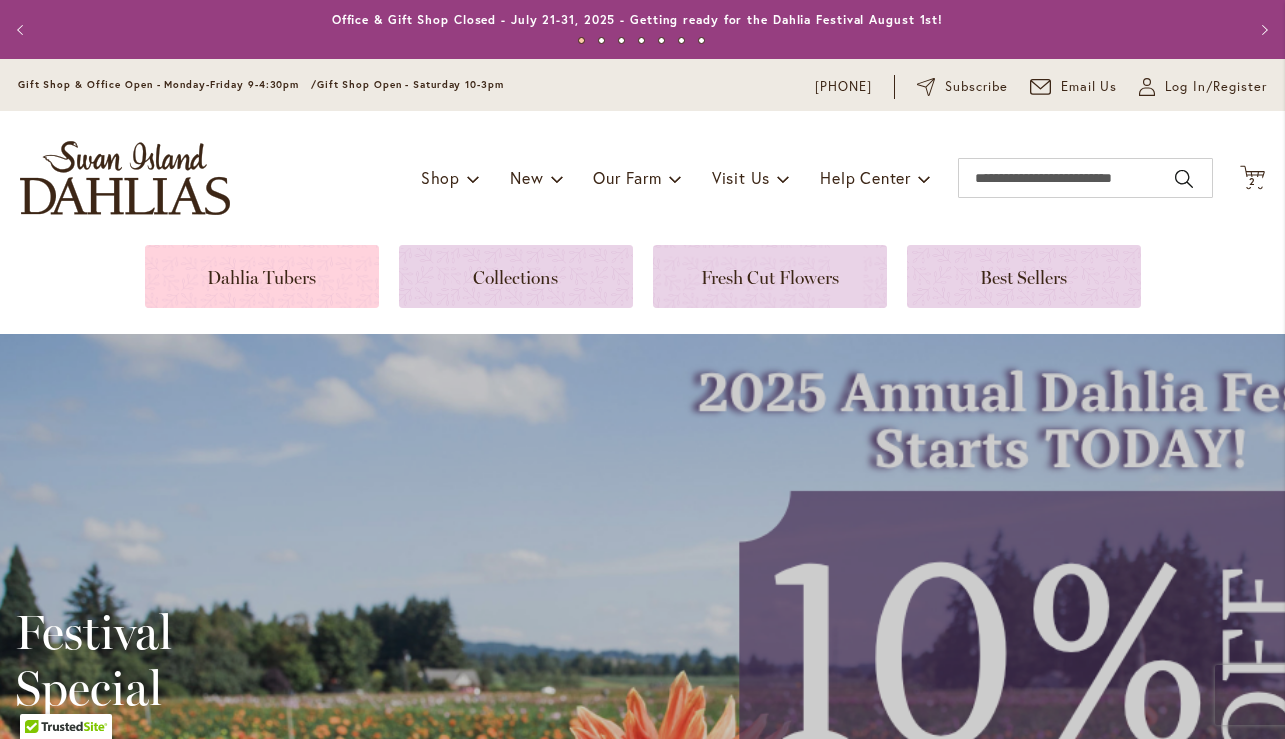 click at bounding box center (262, 276) 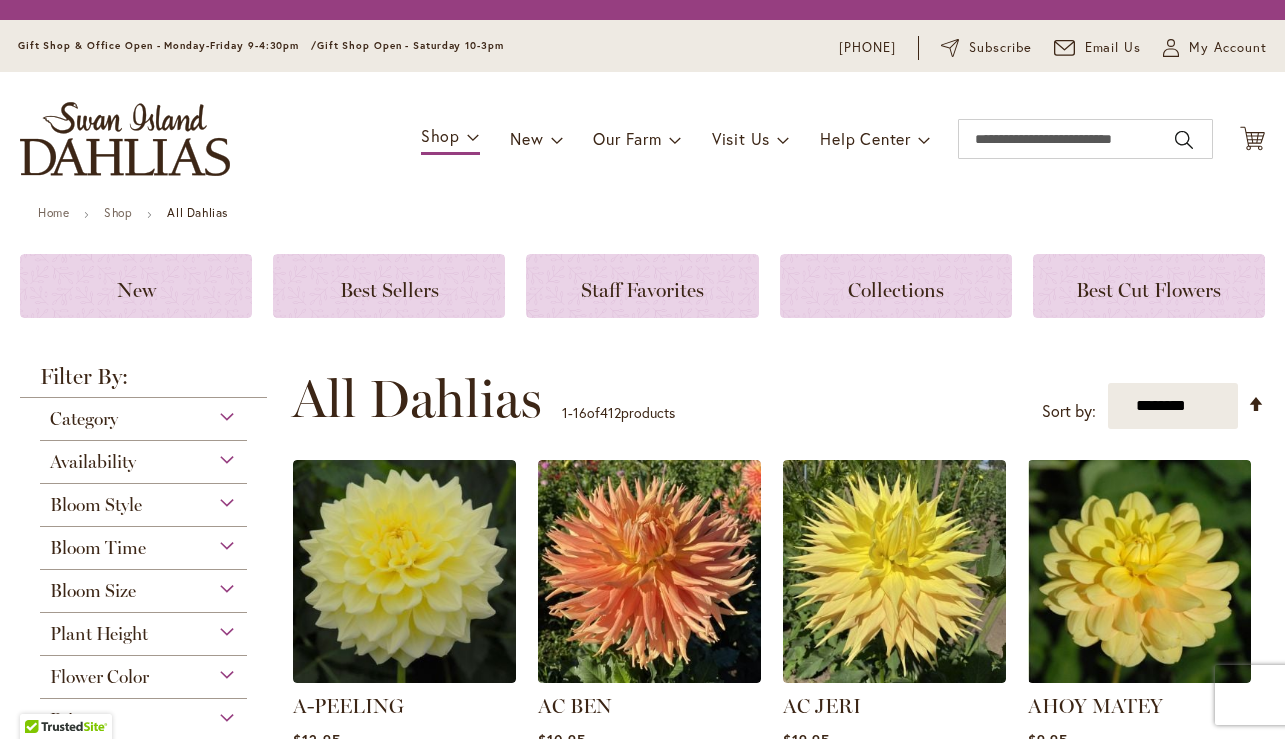scroll, scrollTop: 0, scrollLeft: 0, axis: both 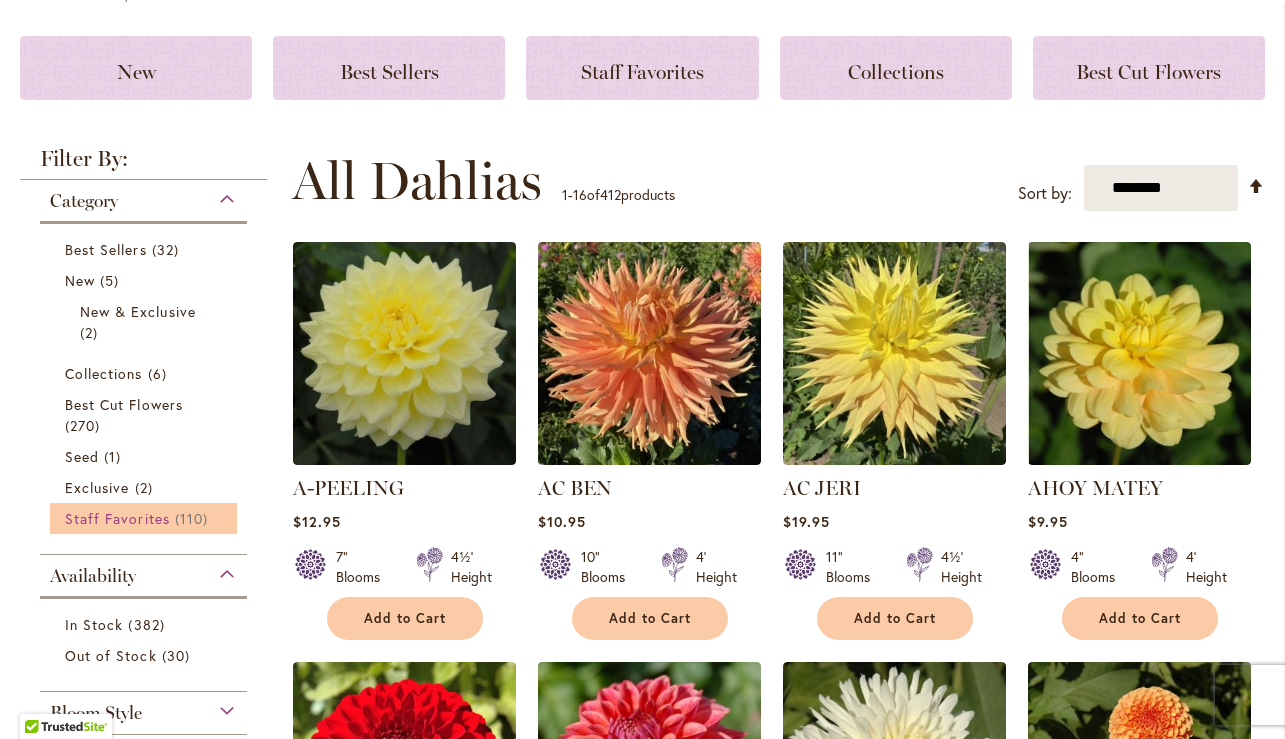 click on "Staff Favorites" at bounding box center (117, 518) 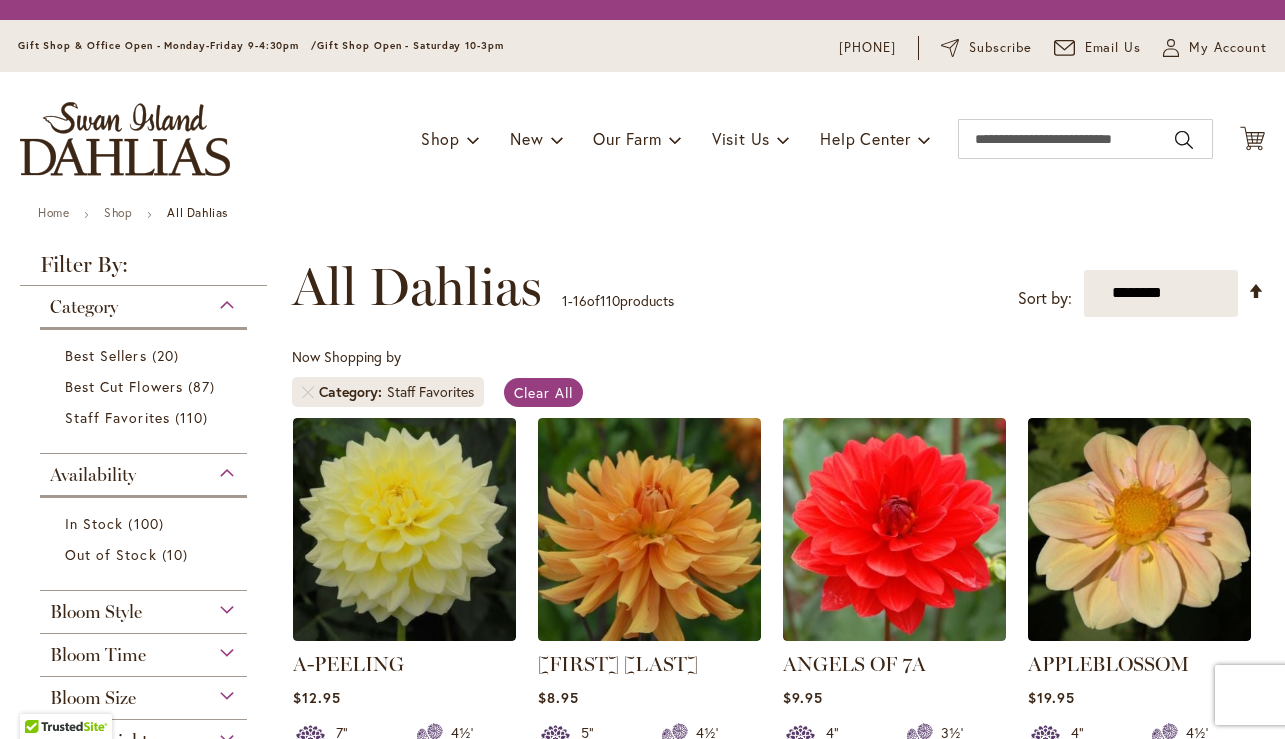 scroll, scrollTop: 0, scrollLeft: 0, axis: both 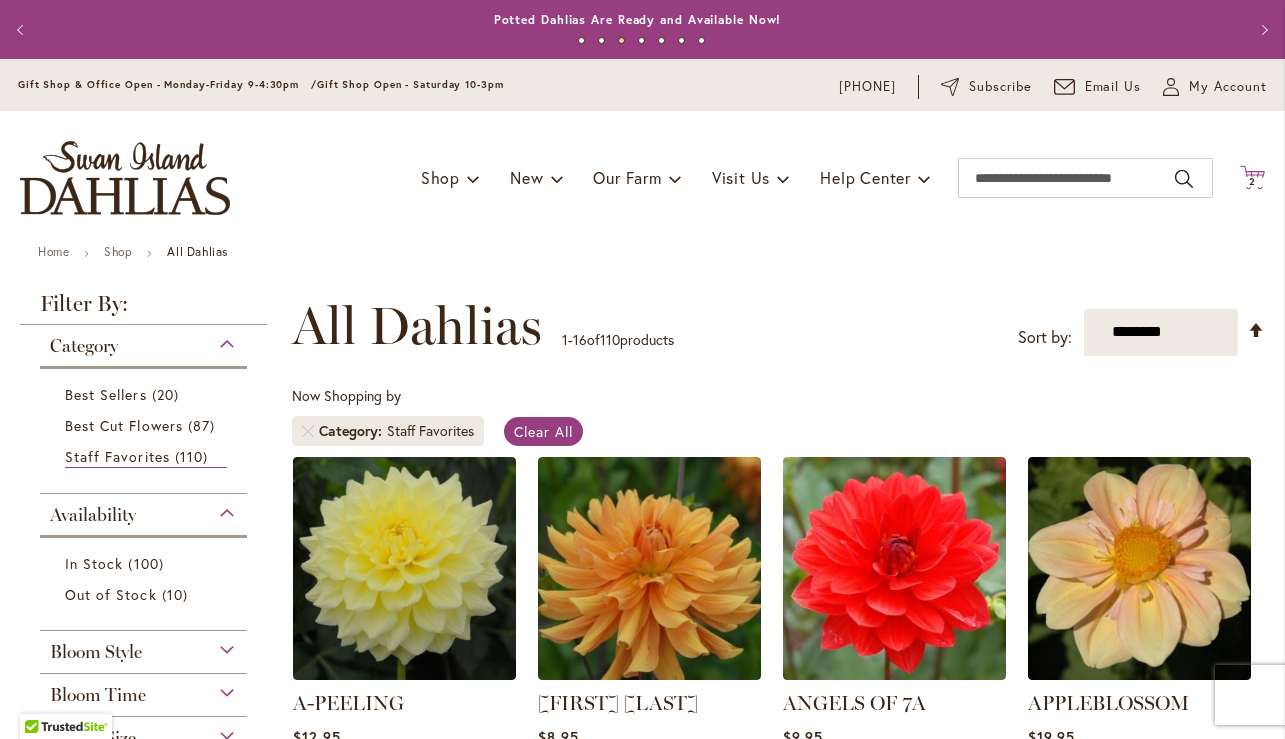 click on "2" at bounding box center [1252, 181] 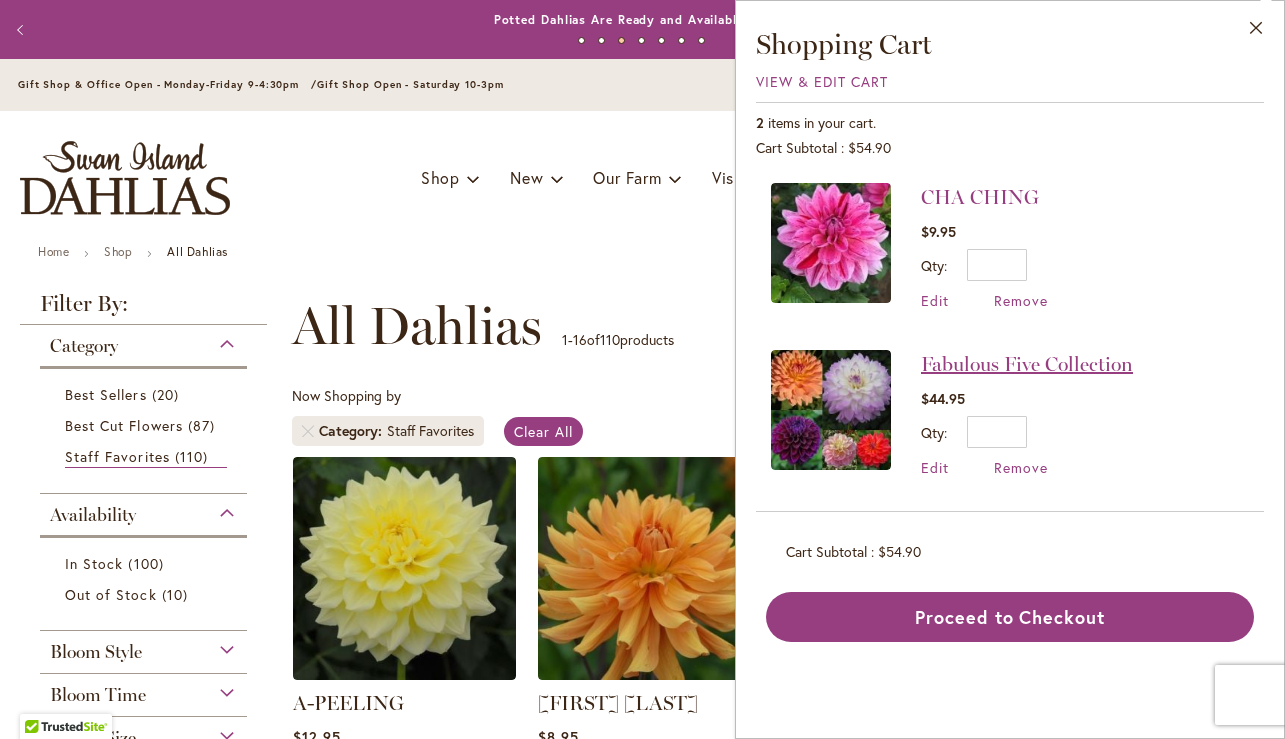 click on "Fabulous Five Collection" at bounding box center (1027, 364) 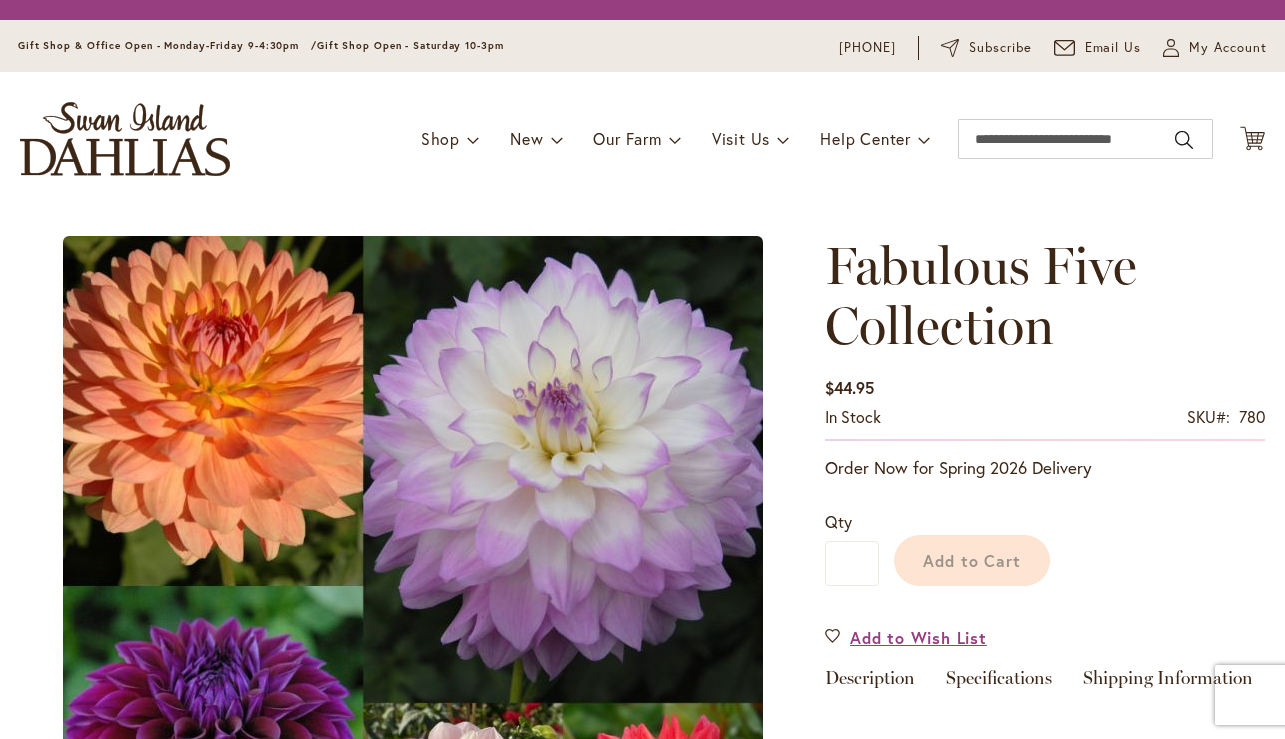 scroll, scrollTop: 0, scrollLeft: 0, axis: both 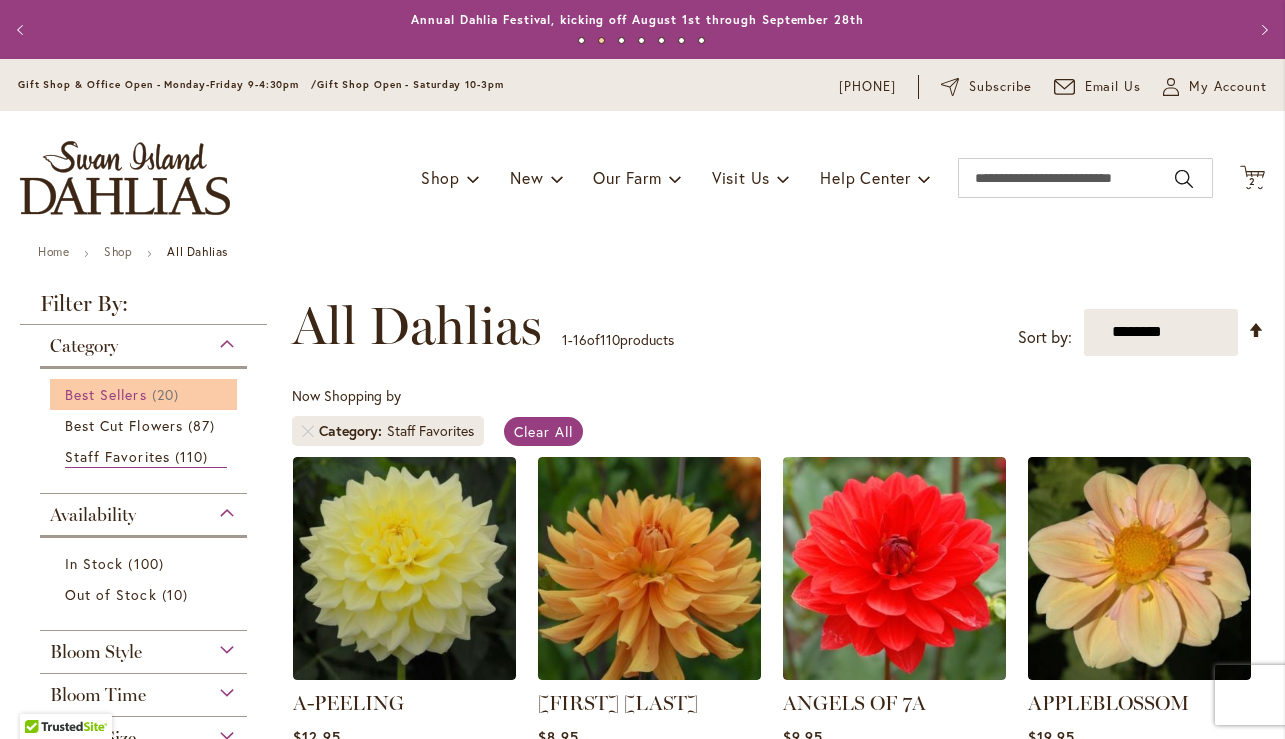 click on "Best Sellers" at bounding box center [106, 394] 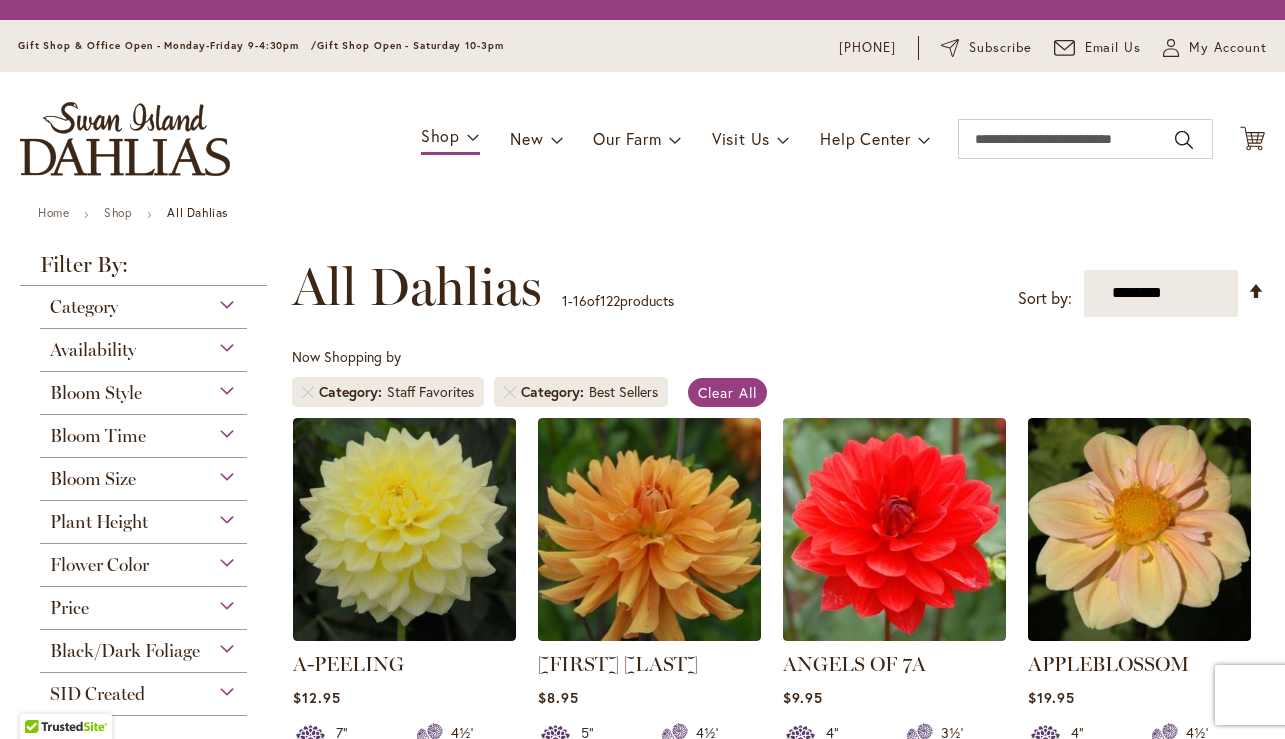 scroll, scrollTop: 0, scrollLeft: 0, axis: both 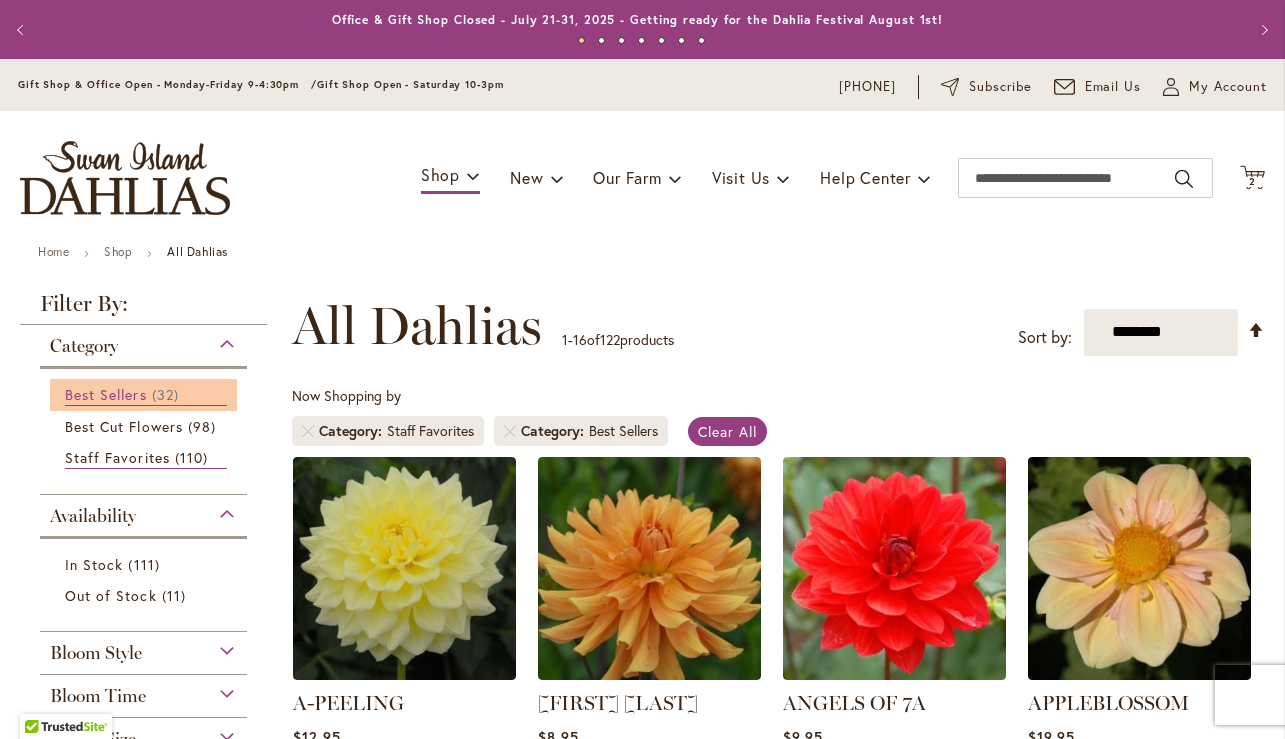 click on "32
items" at bounding box center [168, 394] 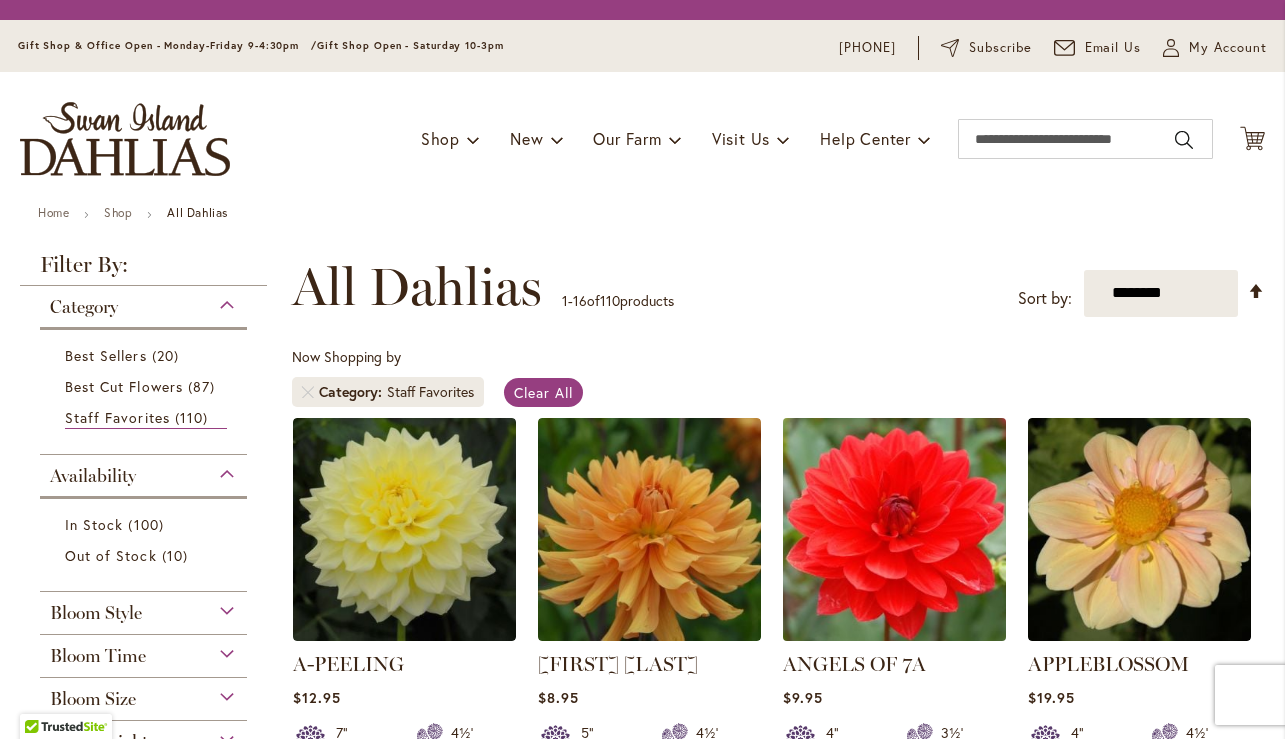 scroll, scrollTop: 0, scrollLeft: 0, axis: both 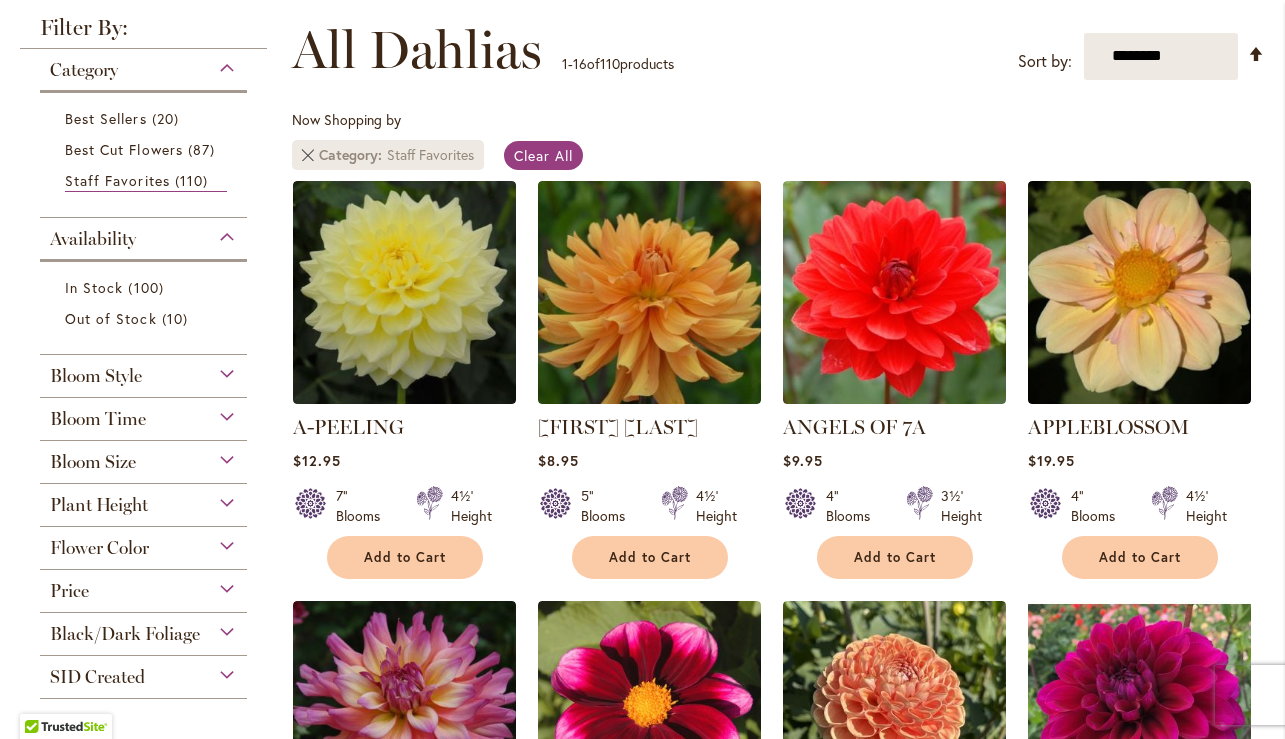 click at bounding box center (308, 155) 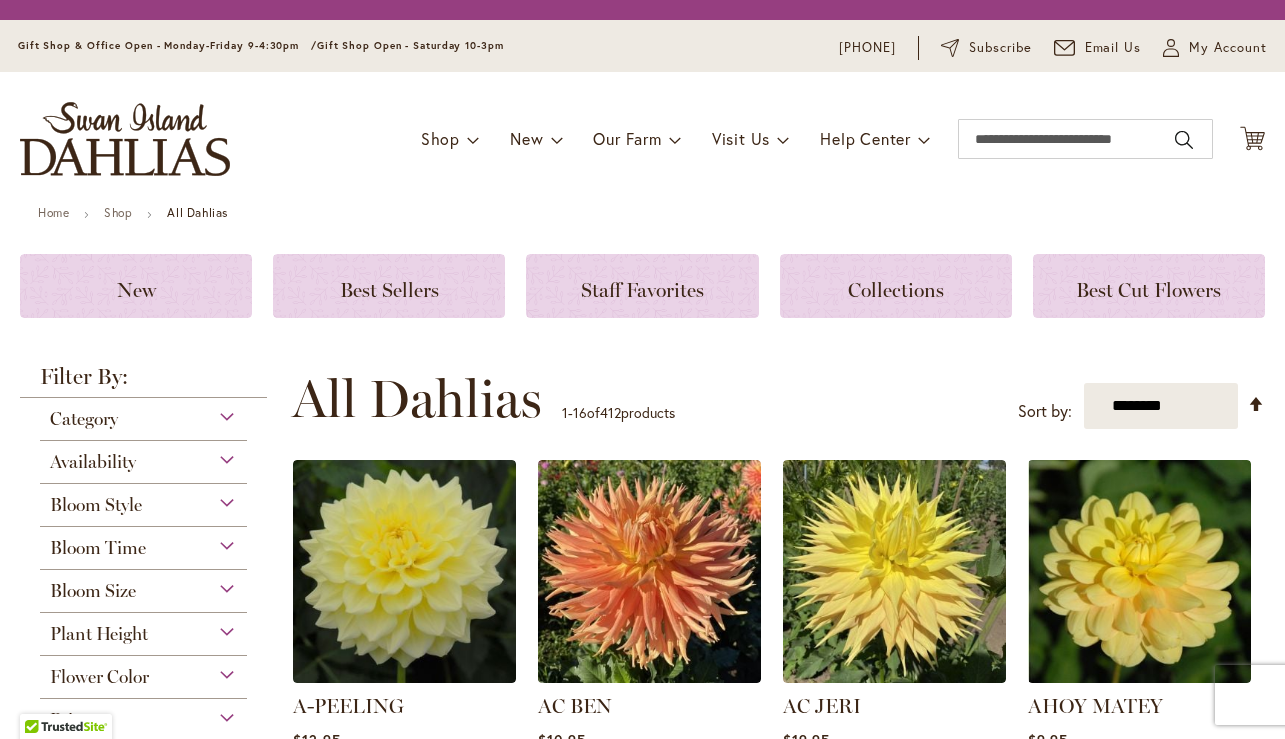 scroll, scrollTop: 0, scrollLeft: 0, axis: both 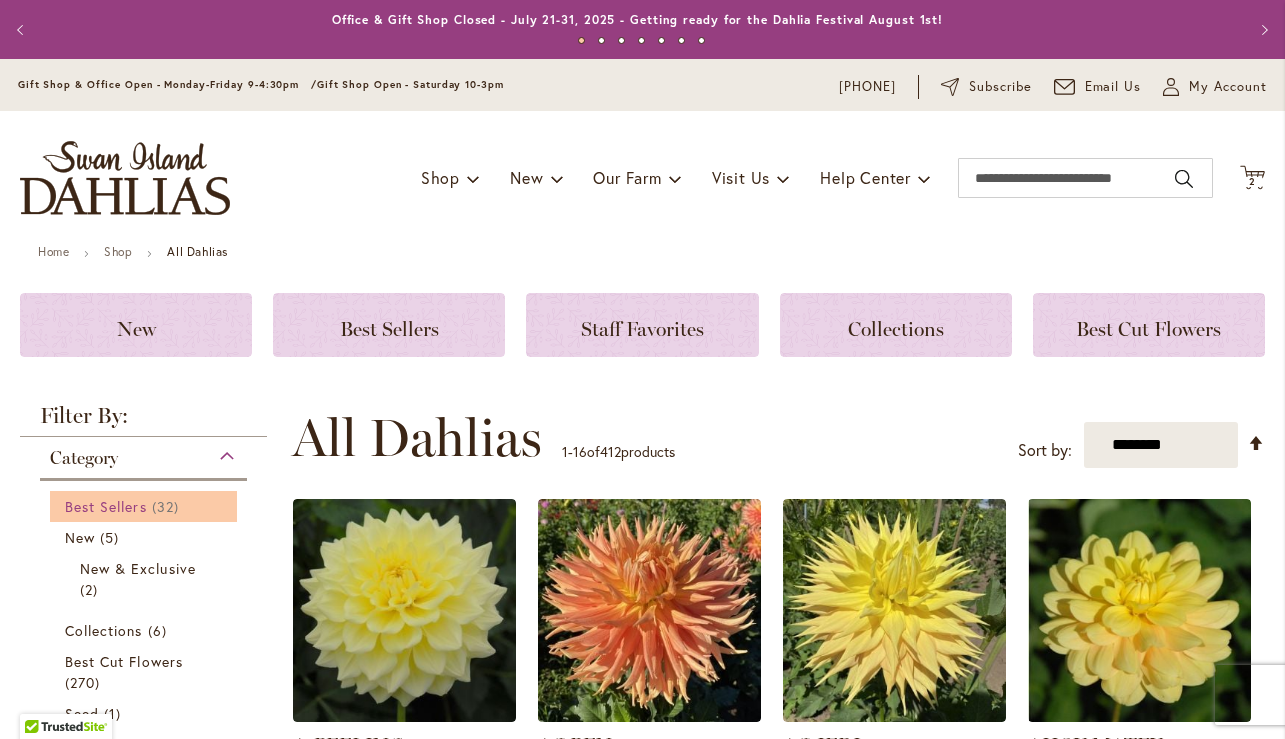click on "Best Sellers" at bounding box center [106, 506] 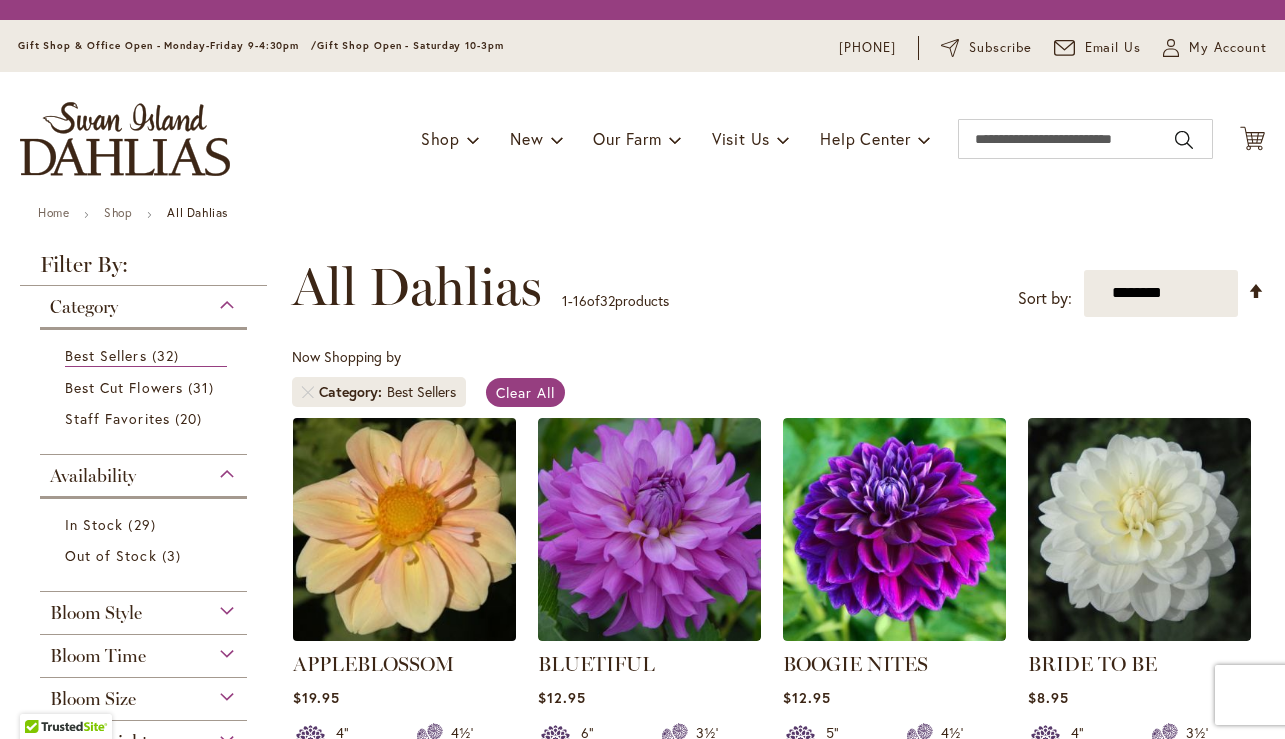 scroll, scrollTop: 0, scrollLeft: 0, axis: both 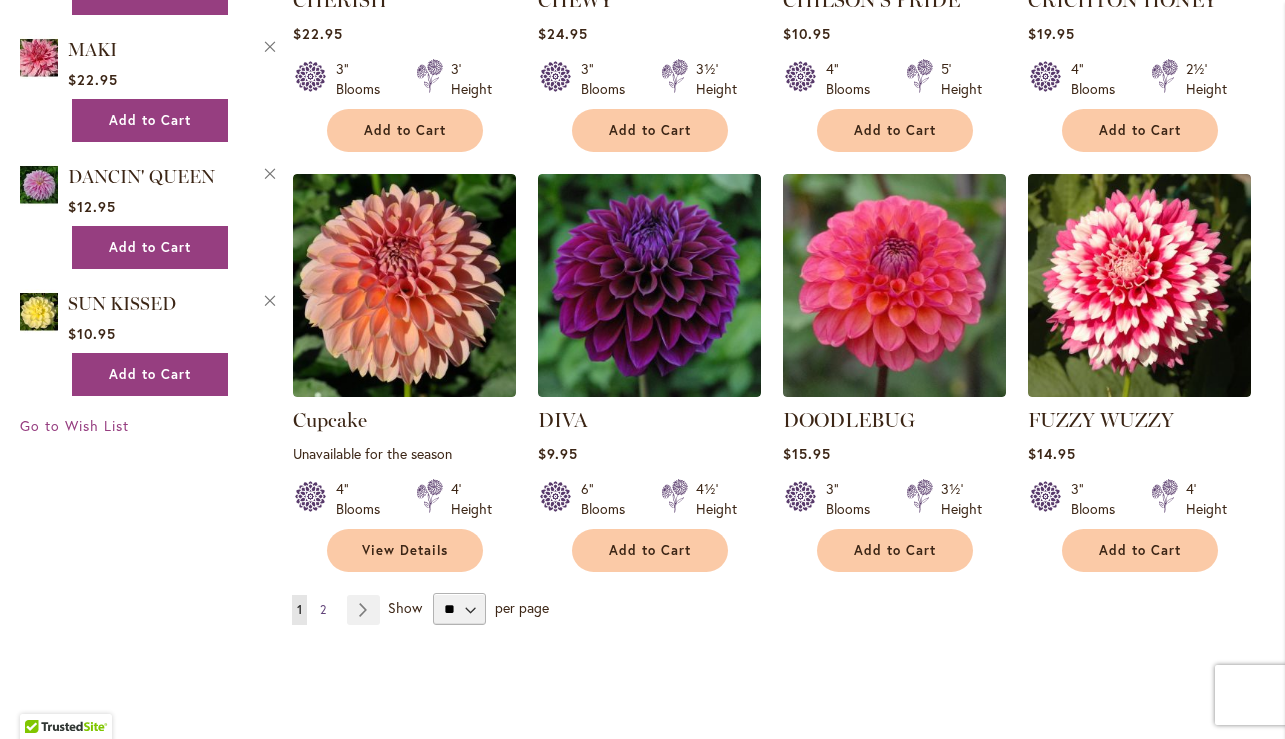 click on "2" at bounding box center (323, 609) 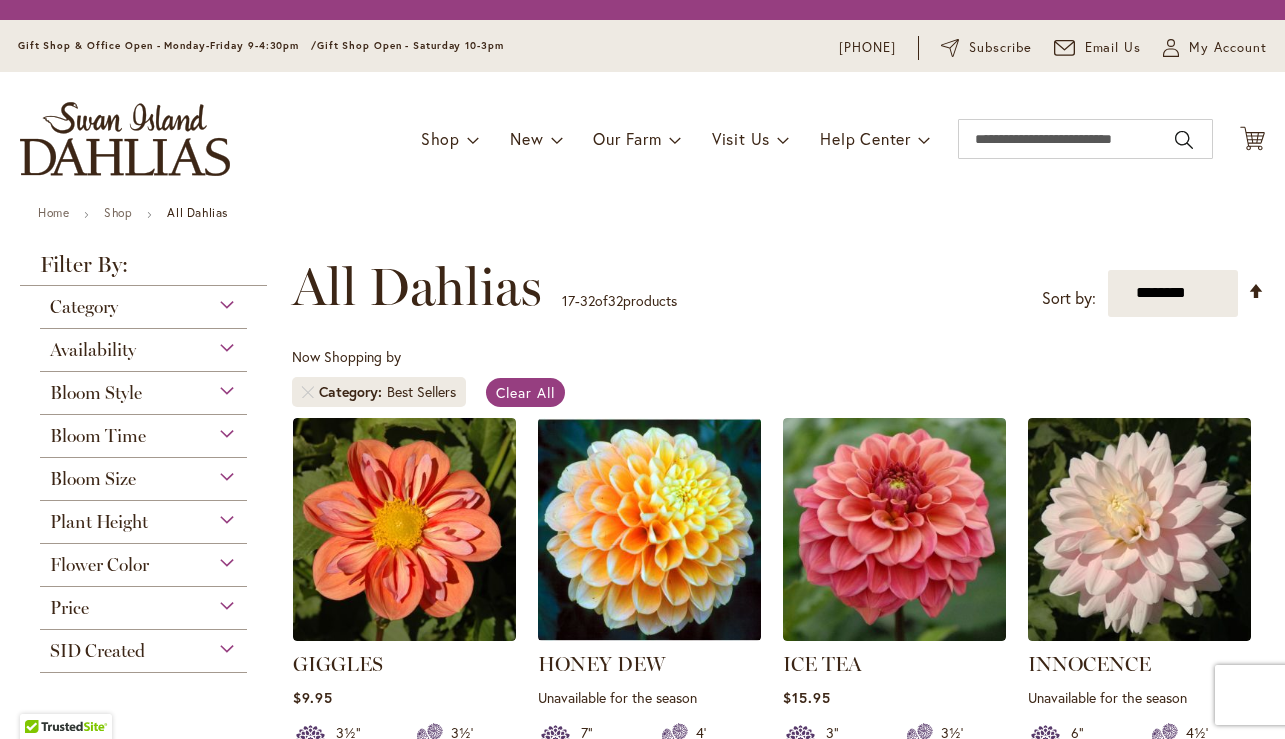 scroll, scrollTop: 0, scrollLeft: 0, axis: both 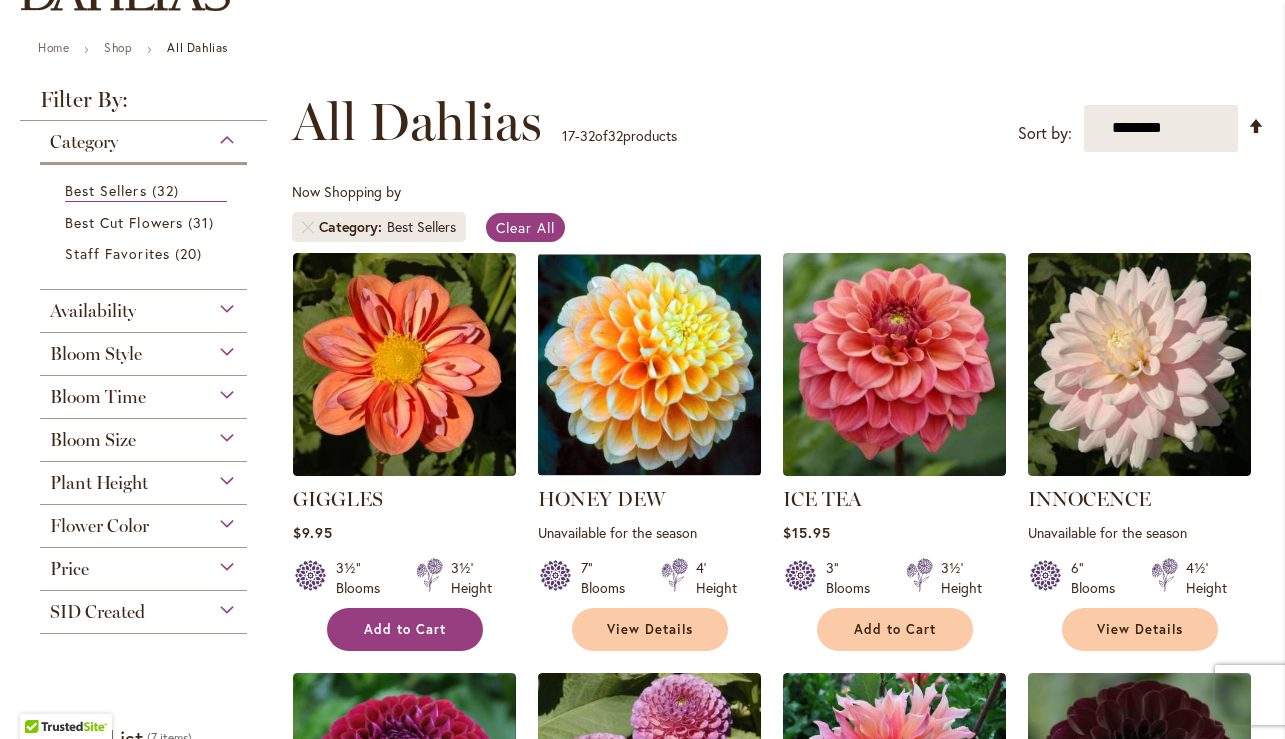 click on "Add to Cart" at bounding box center [405, 629] 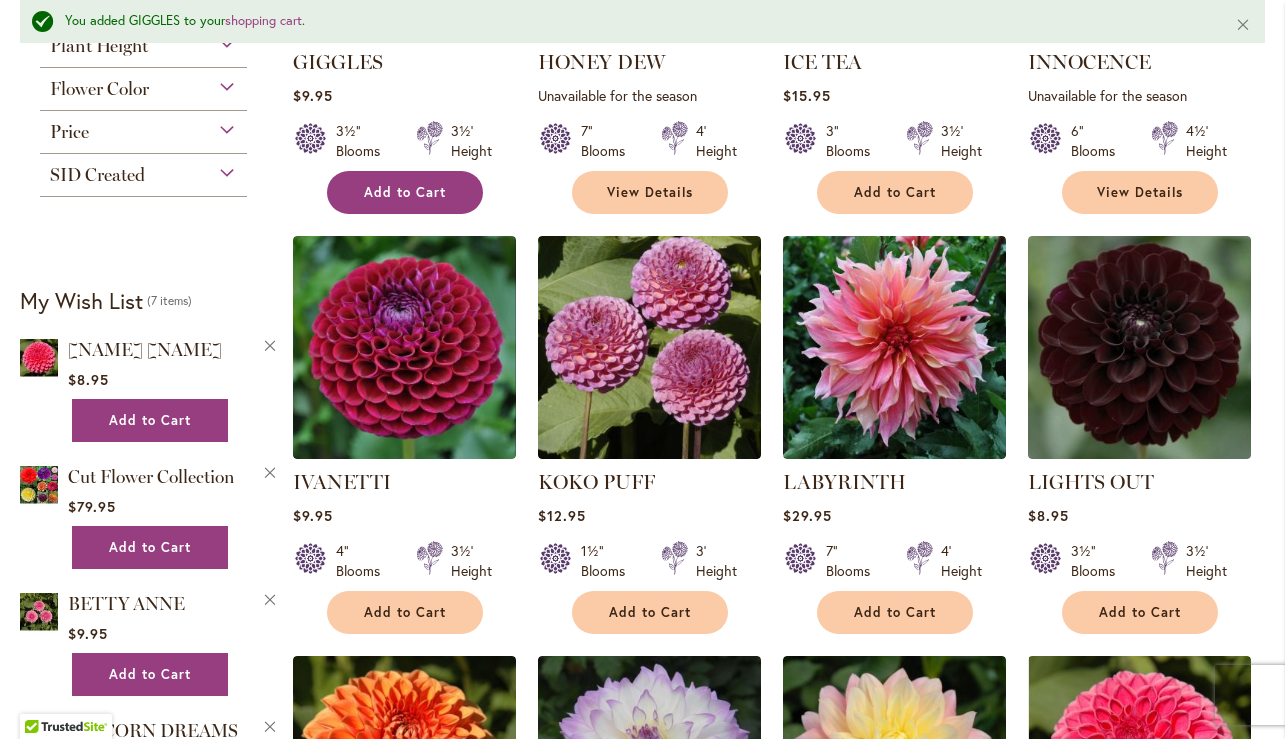 scroll, scrollTop: 696, scrollLeft: 0, axis: vertical 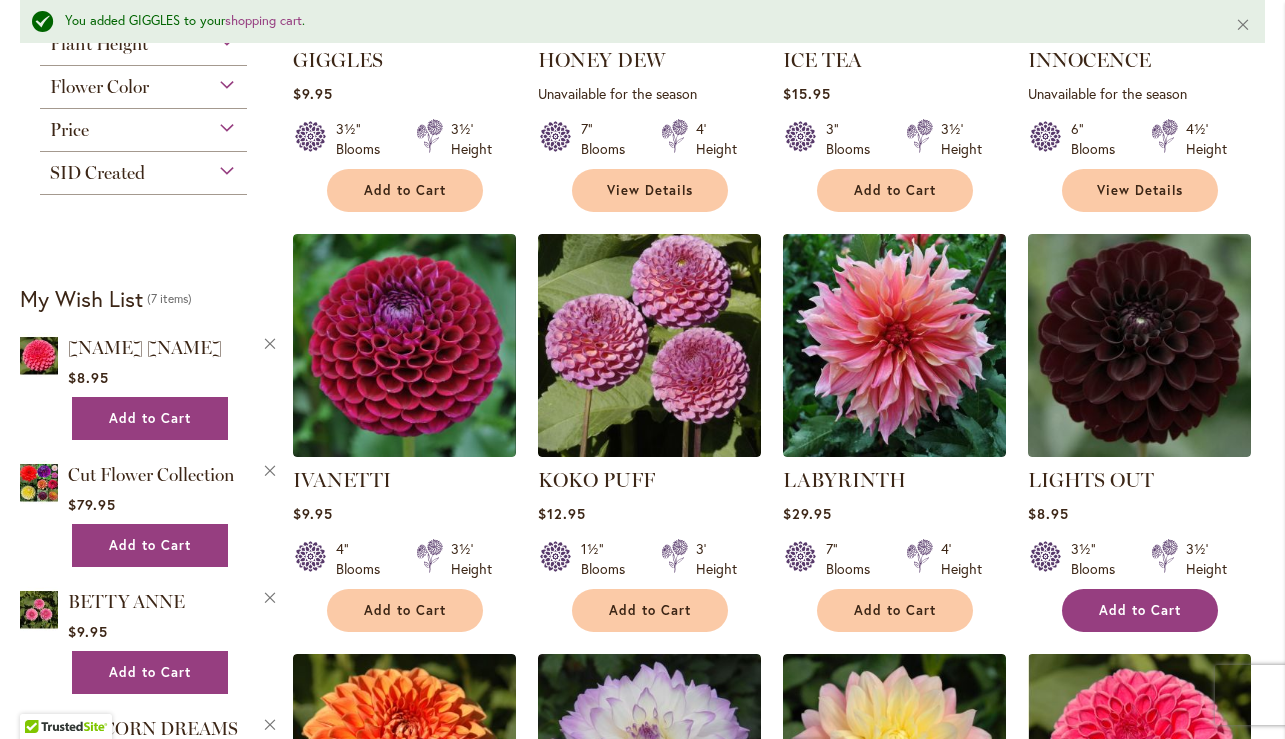 click on "Add to Cart" at bounding box center [1140, 610] 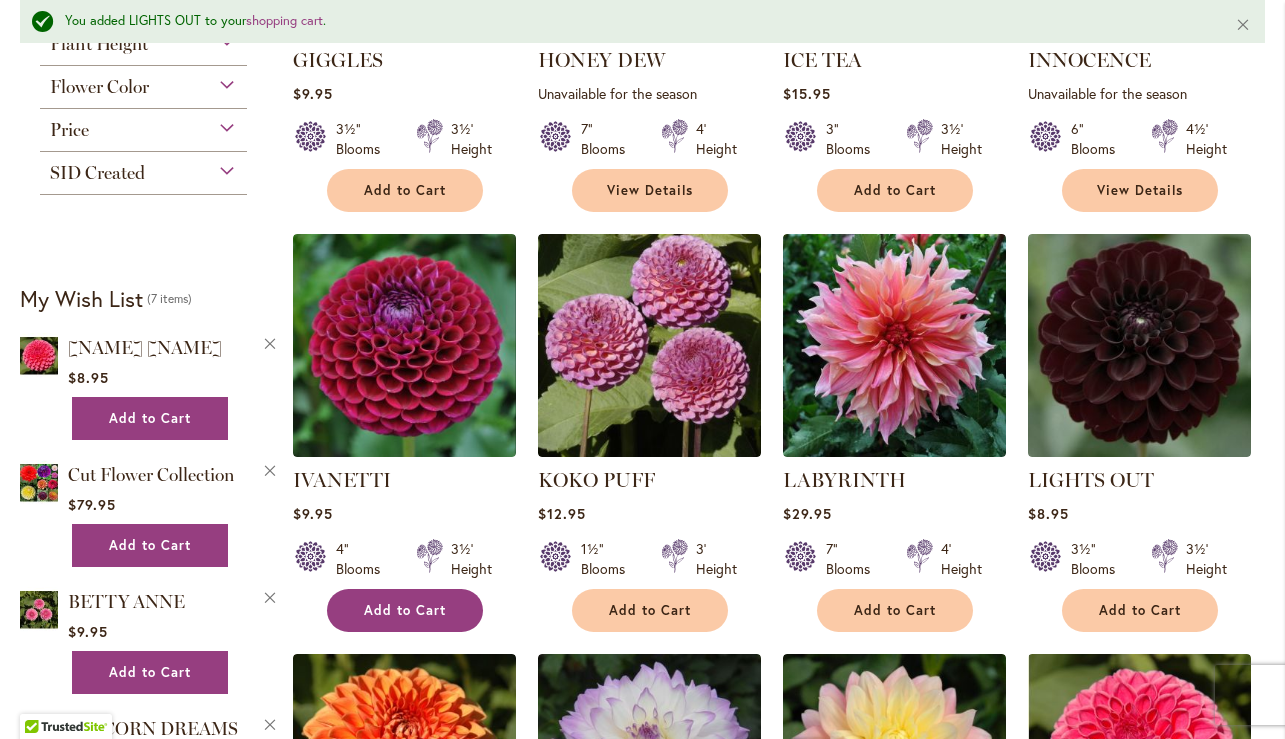 click on "Add to Cart" at bounding box center (405, 610) 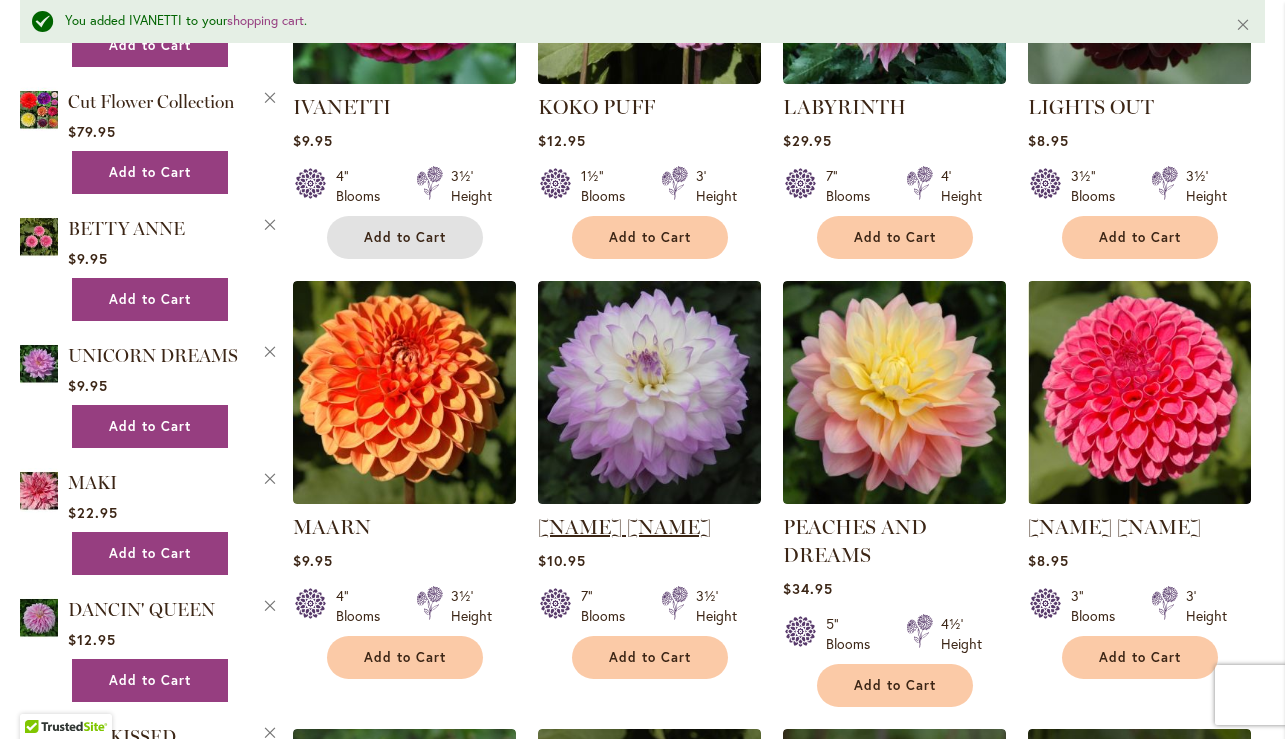 scroll, scrollTop: 1135, scrollLeft: 0, axis: vertical 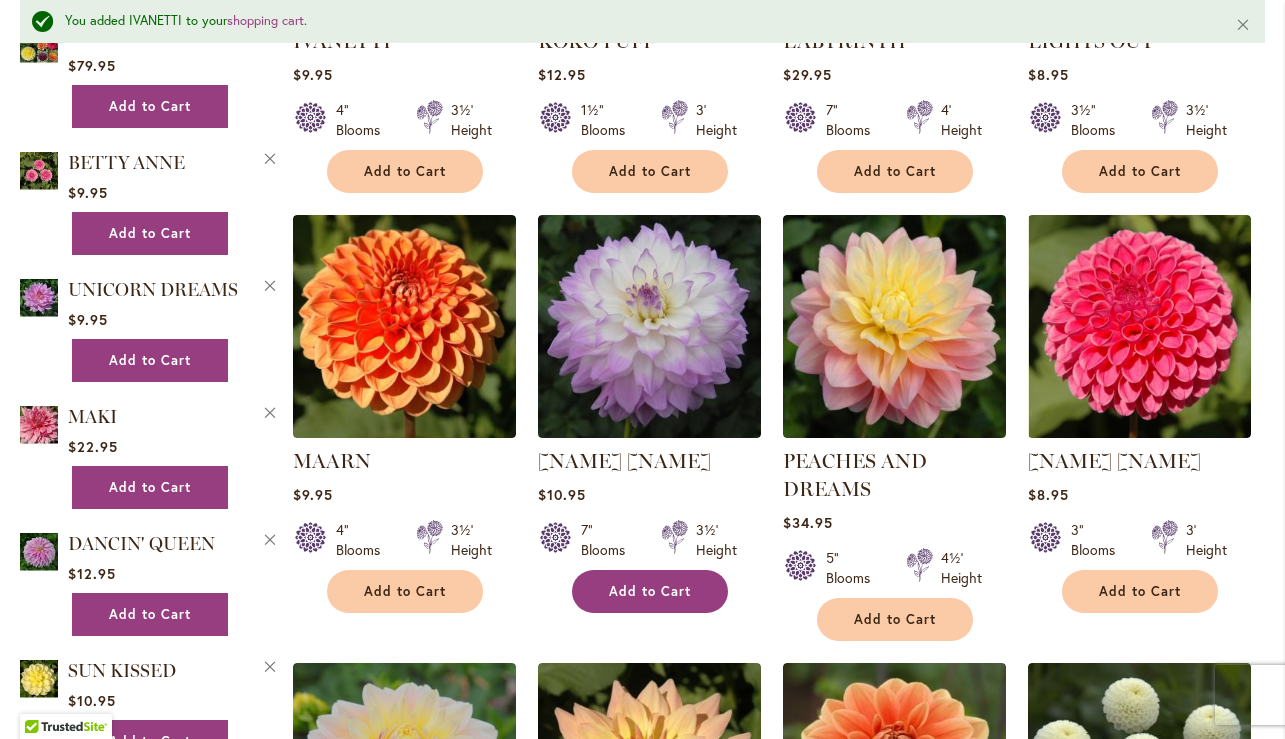 click on "Add to Cart" at bounding box center [650, 591] 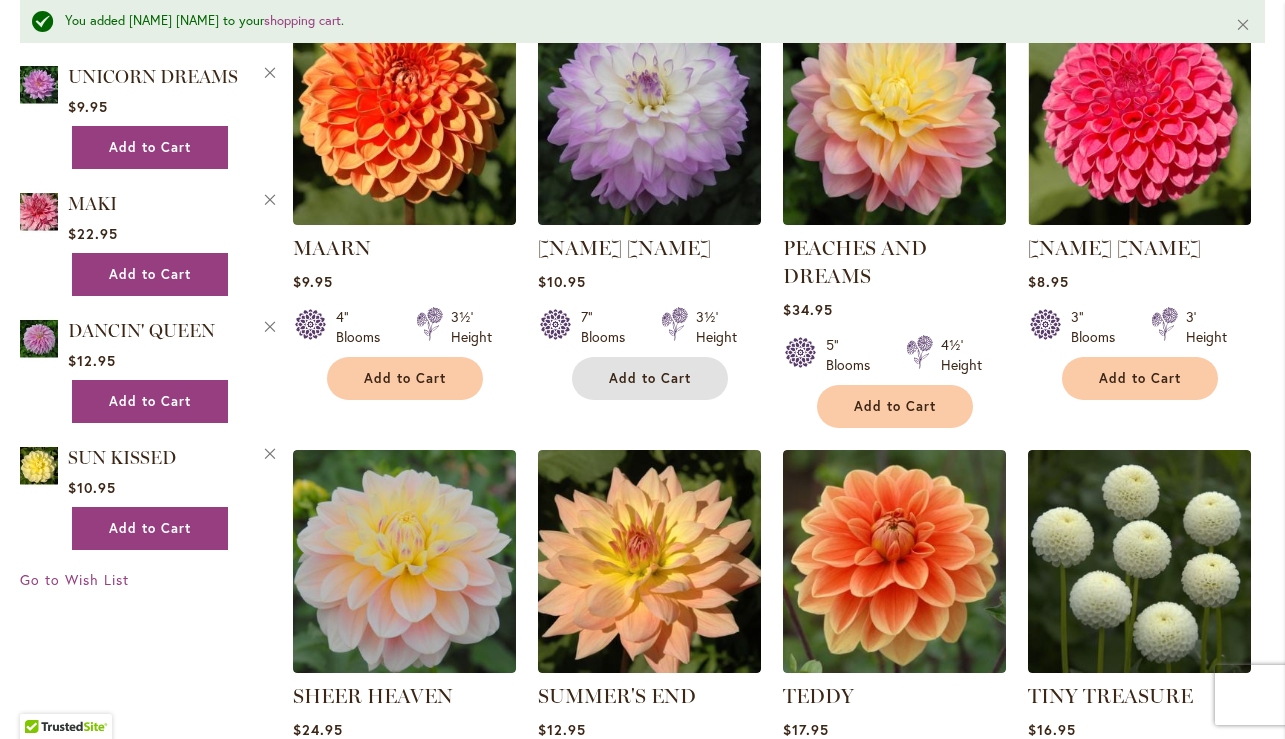 scroll, scrollTop: 1294, scrollLeft: 0, axis: vertical 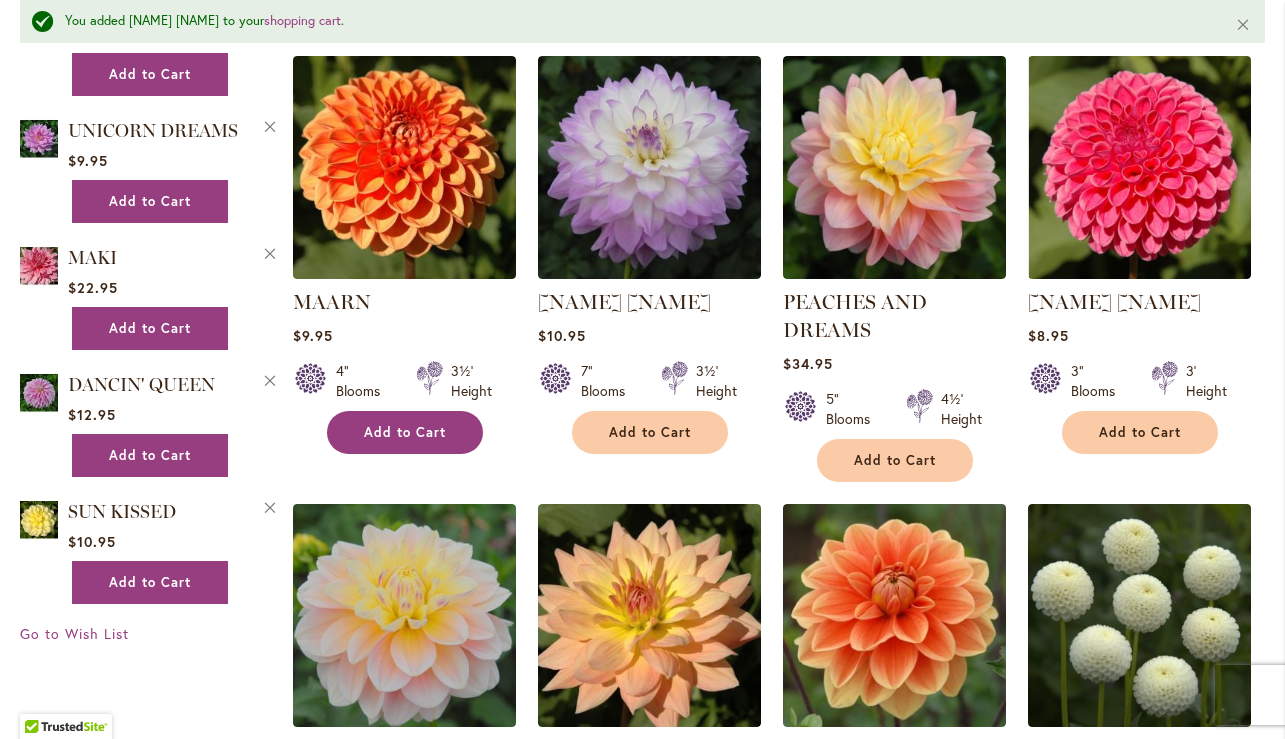 click on "Add to Cart" at bounding box center [405, 432] 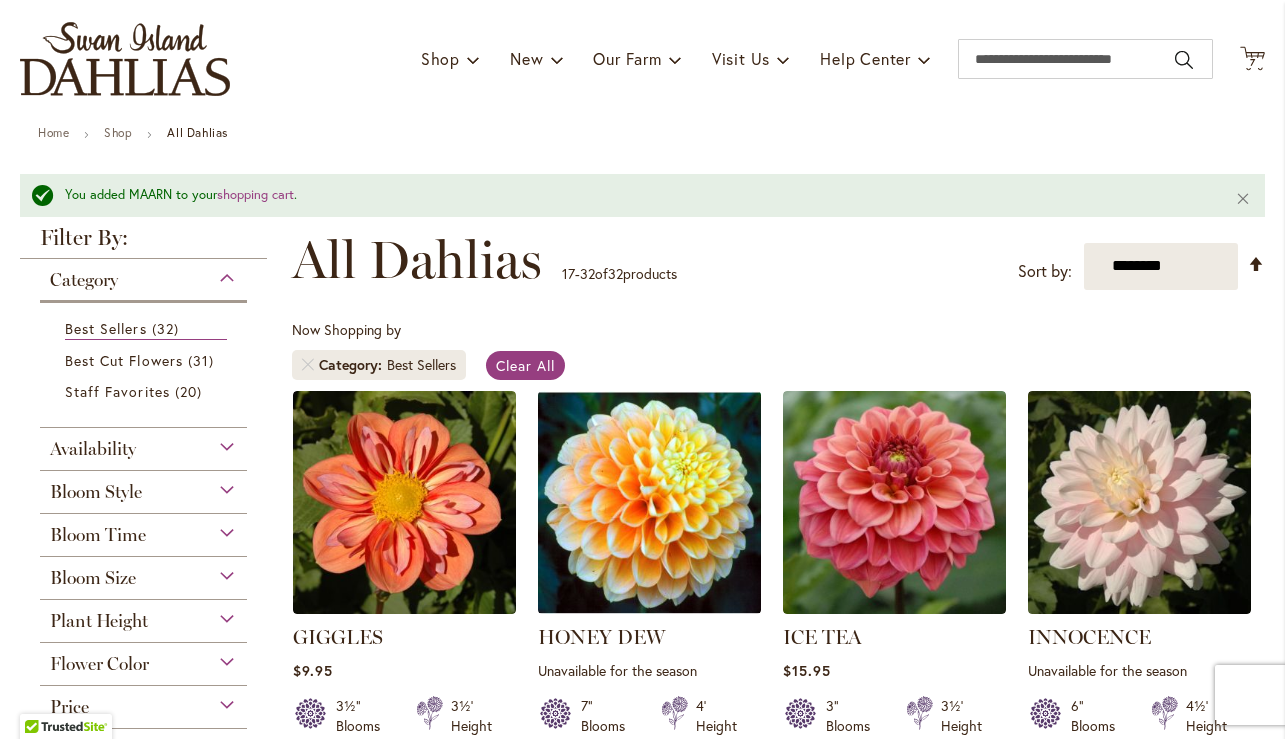 scroll, scrollTop: 0, scrollLeft: 0, axis: both 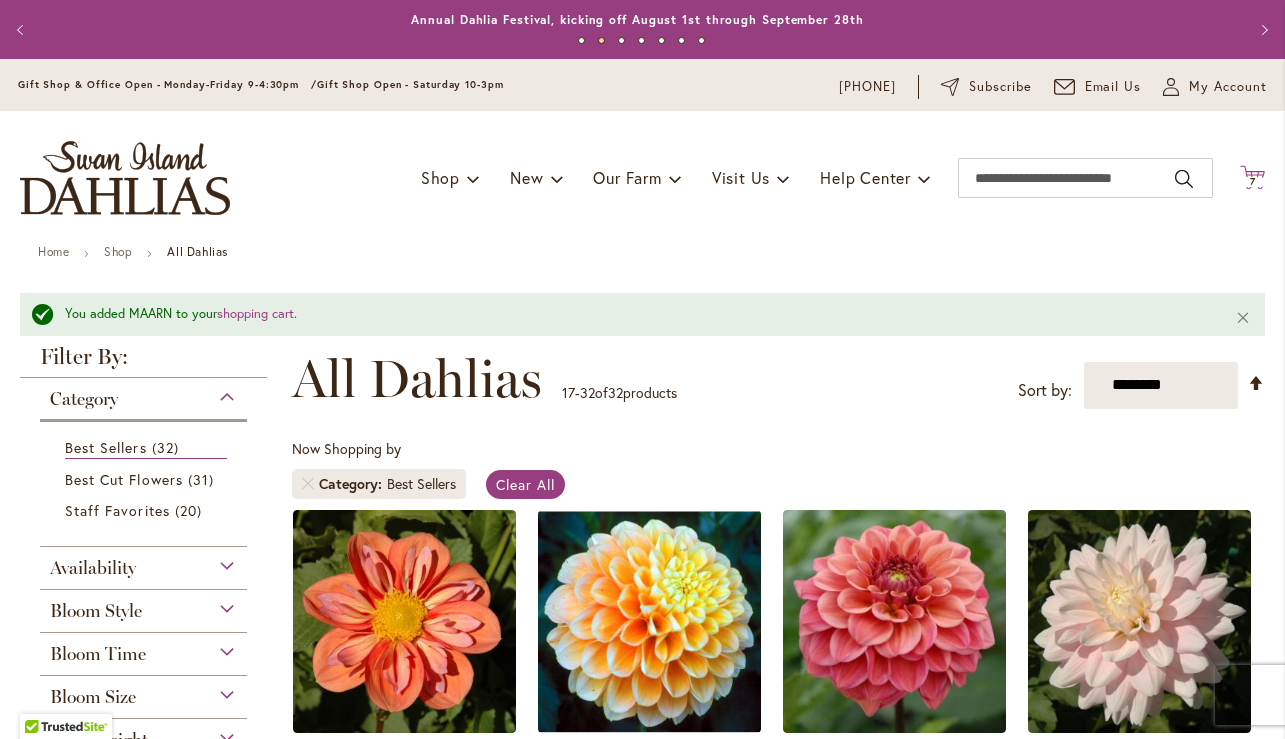 click on "Cart
.cls-1 {
fill: #231f20;
}" 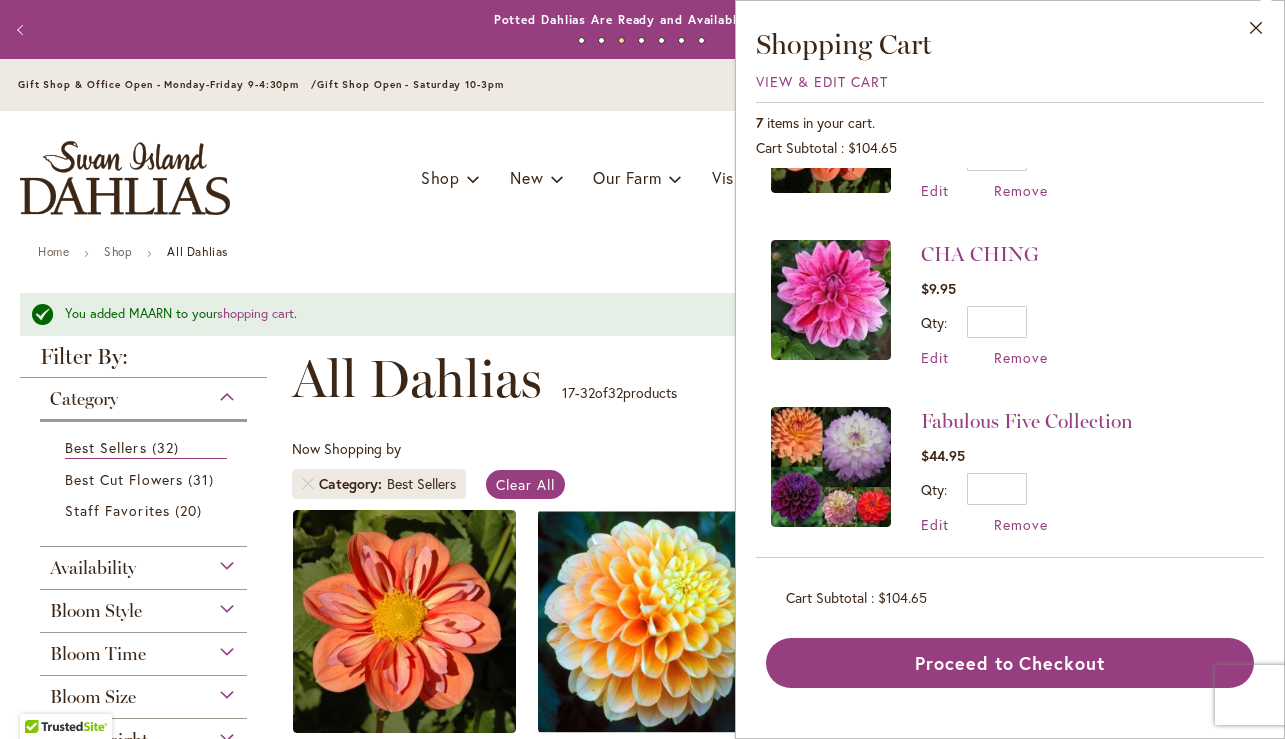 scroll, scrollTop: 786, scrollLeft: 0, axis: vertical 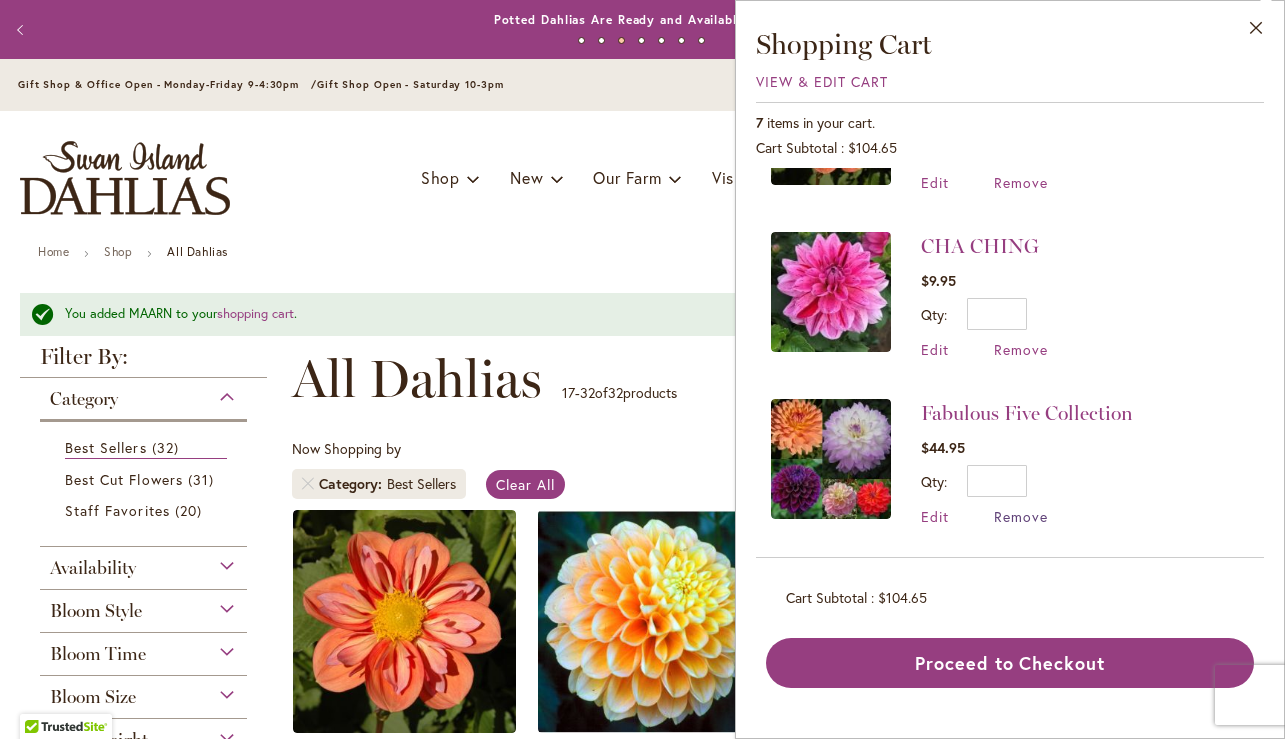 click on "Remove" at bounding box center [1021, 516] 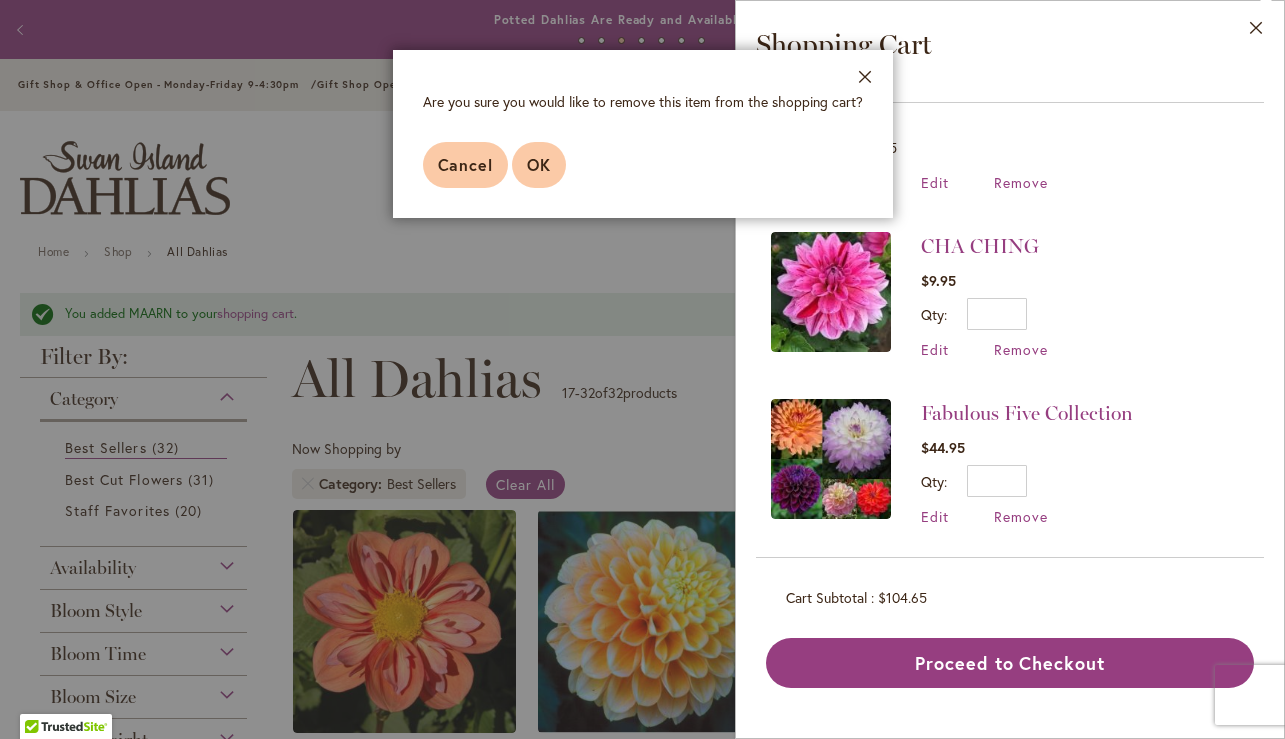 click on "OK" at bounding box center [539, 164] 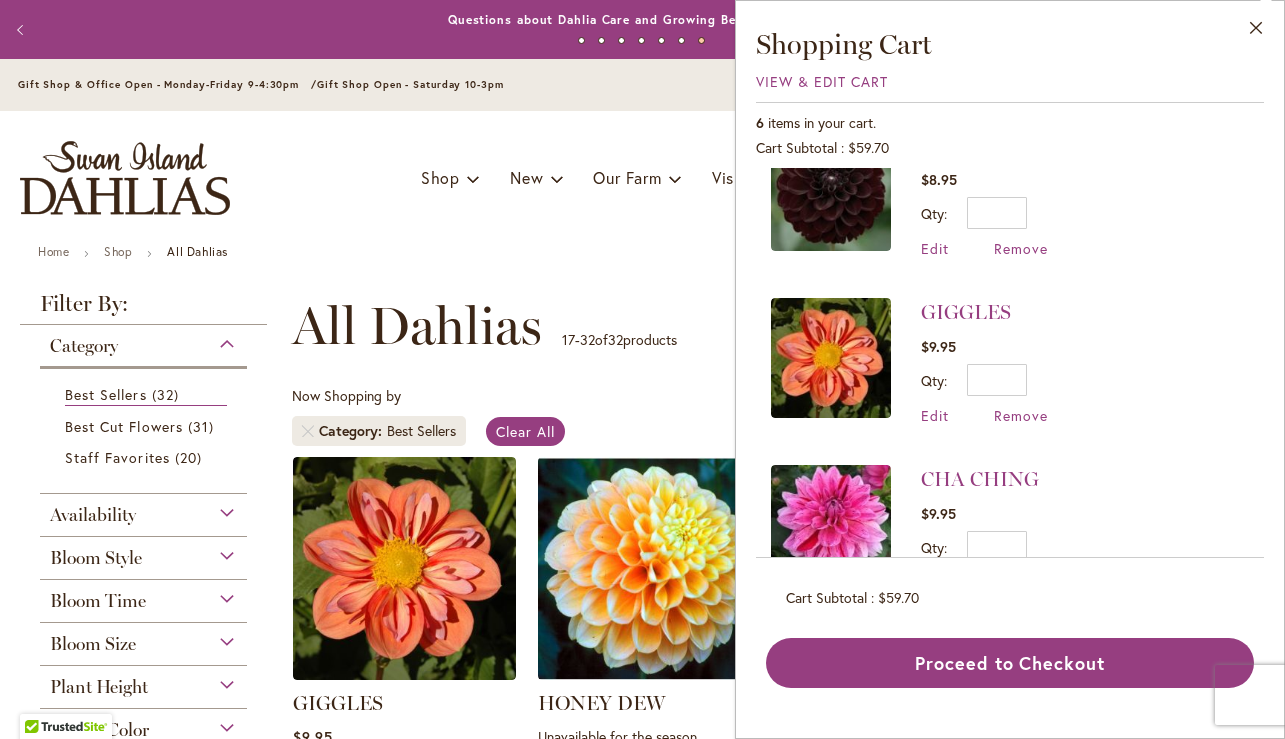 scroll, scrollTop: 620, scrollLeft: 0, axis: vertical 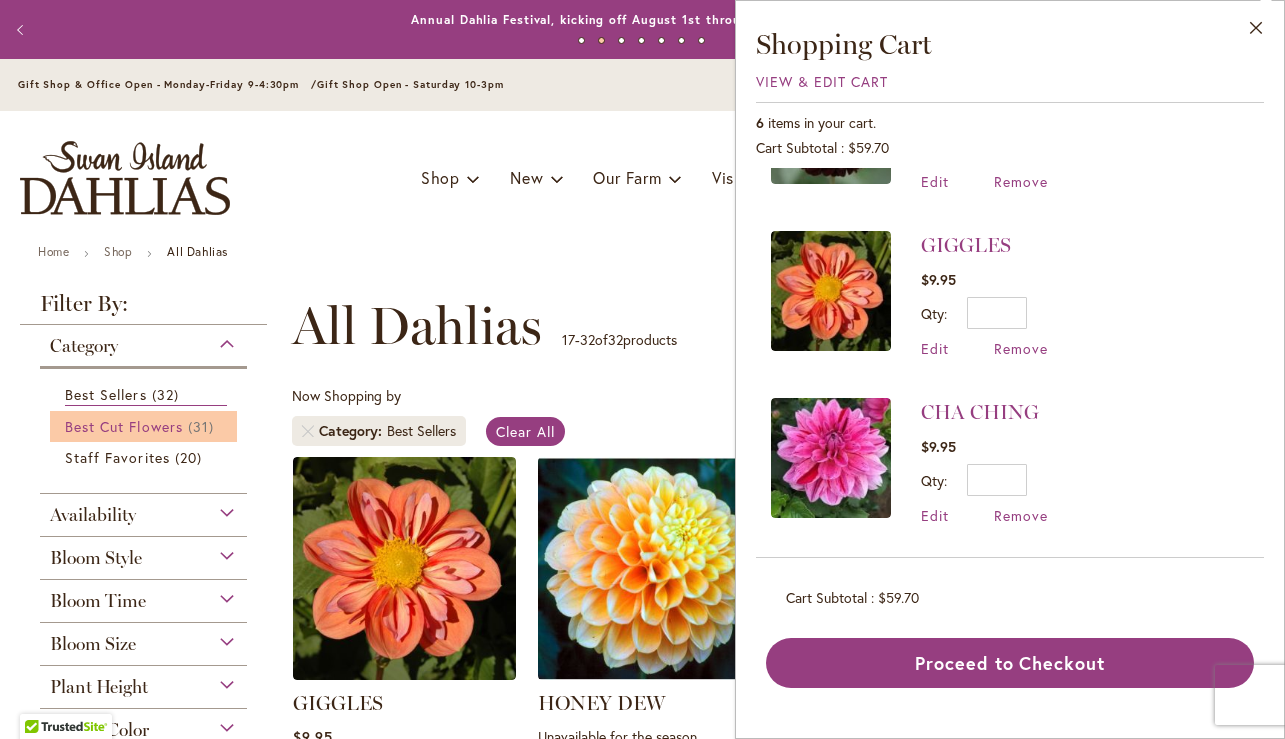 click on "Best Cut Flowers" at bounding box center [124, 426] 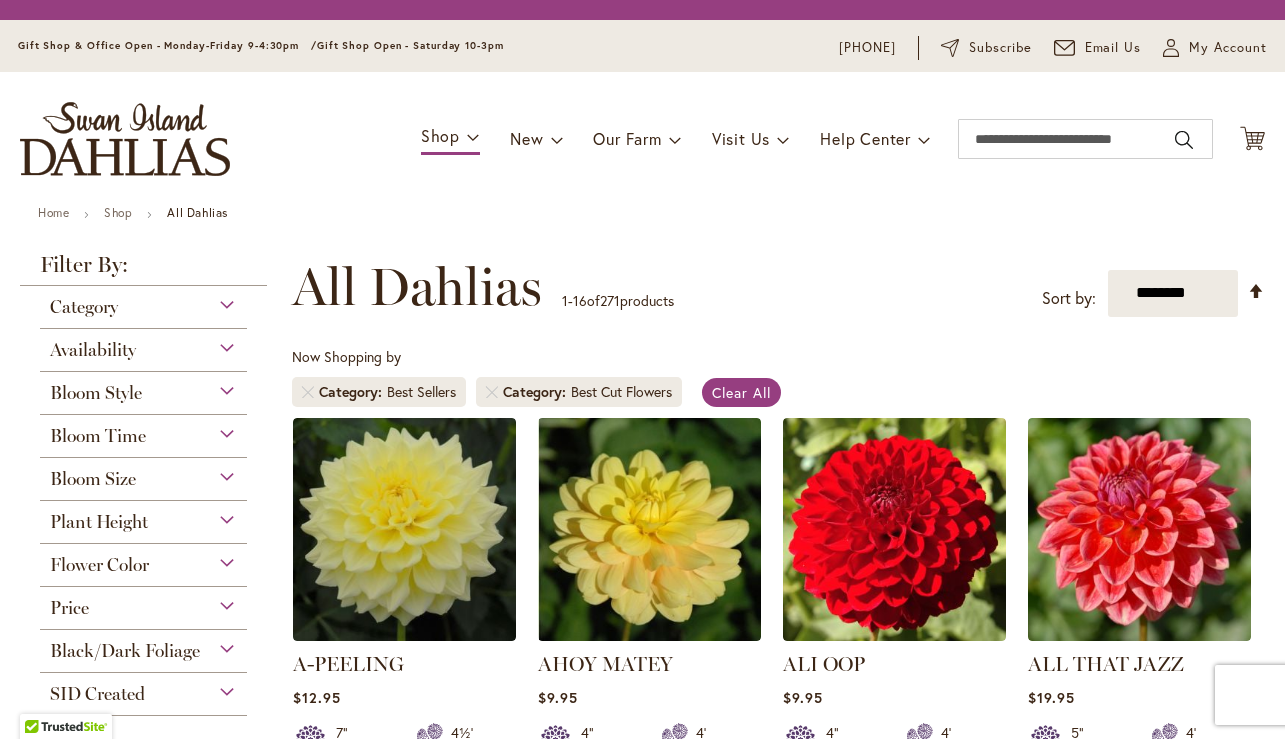 scroll, scrollTop: 0, scrollLeft: 0, axis: both 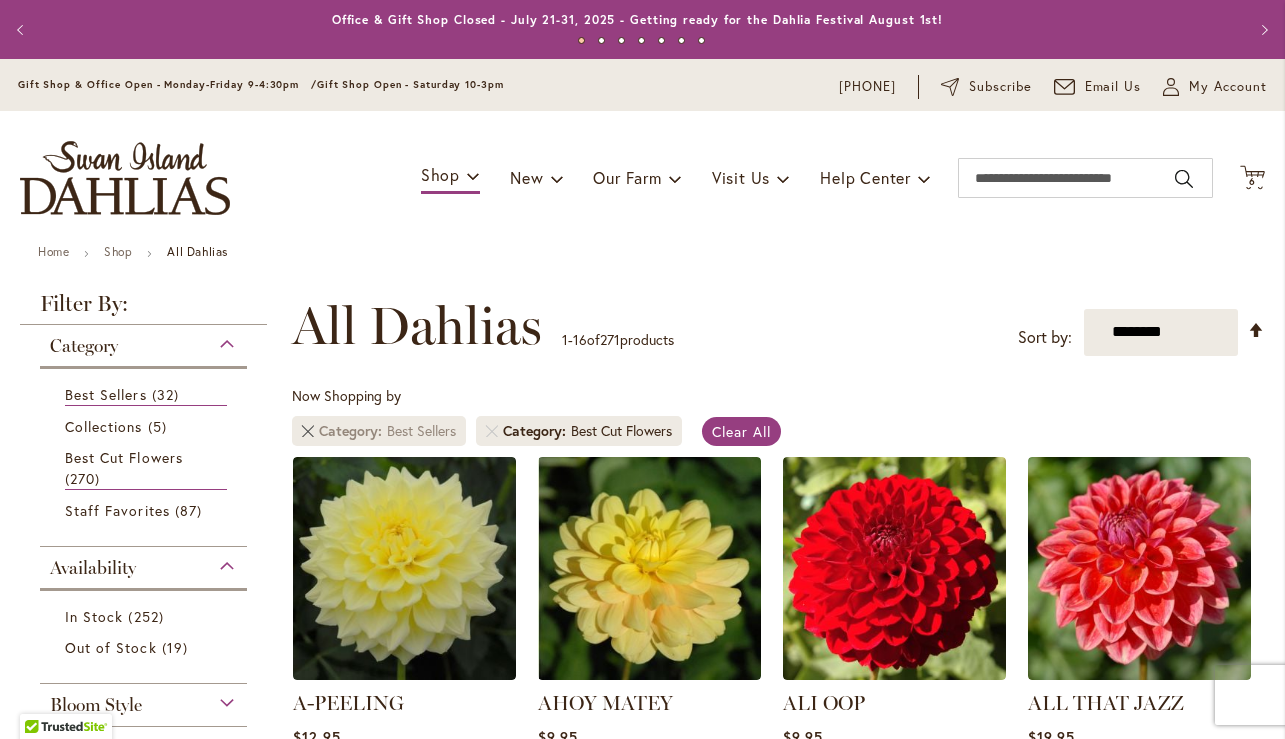 click at bounding box center (308, 431) 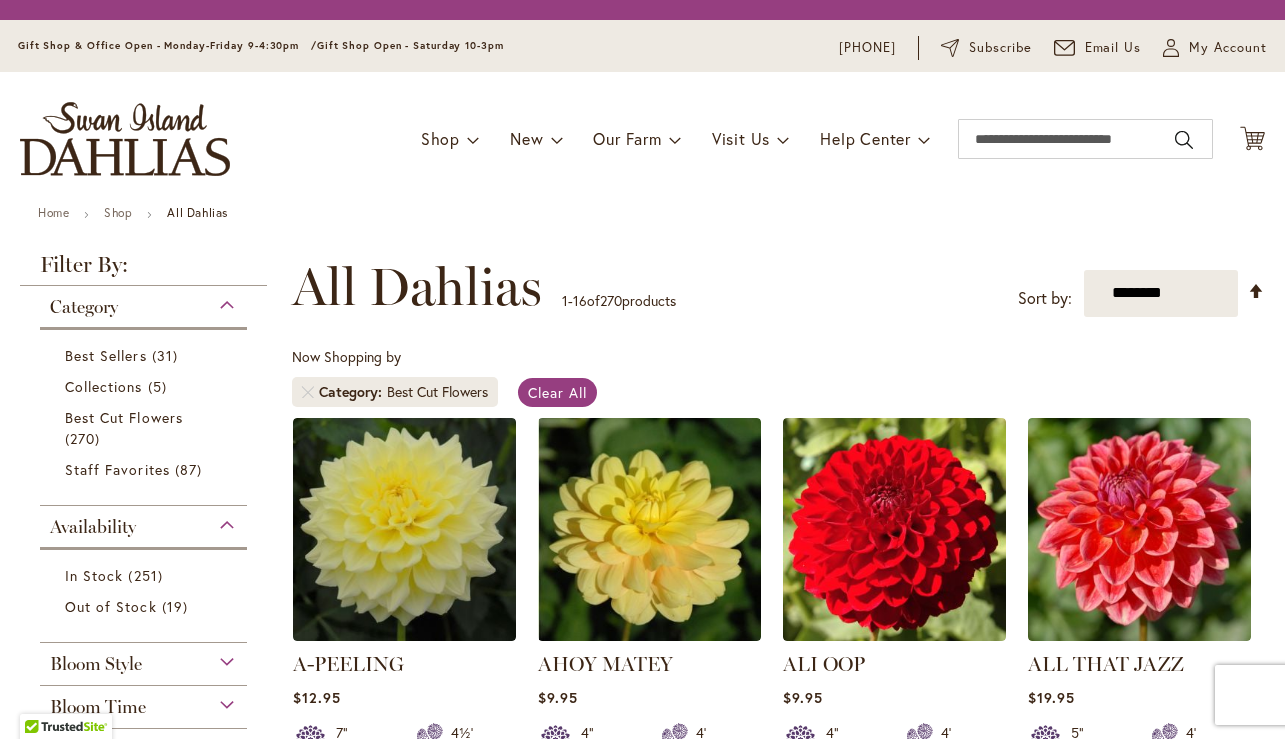 scroll, scrollTop: 0, scrollLeft: 0, axis: both 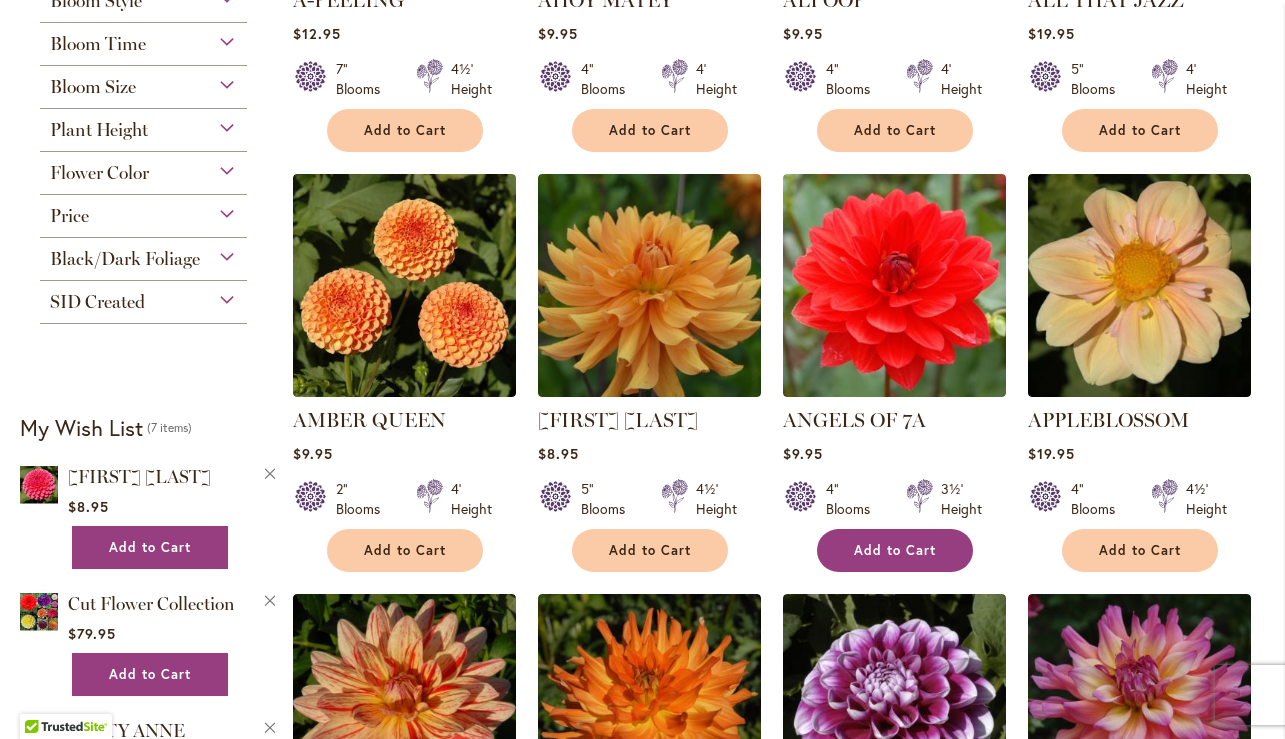 click on "Add to Cart" at bounding box center [895, 550] 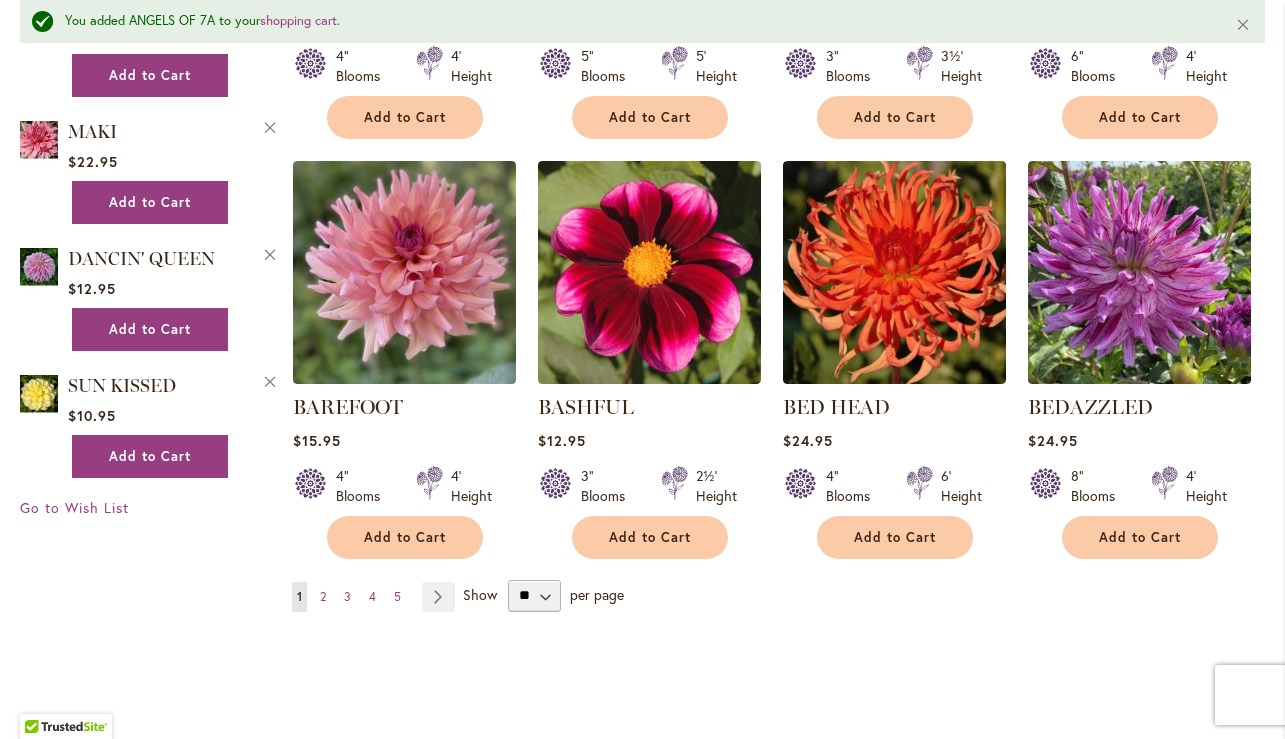 scroll, scrollTop: 1700, scrollLeft: 0, axis: vertical 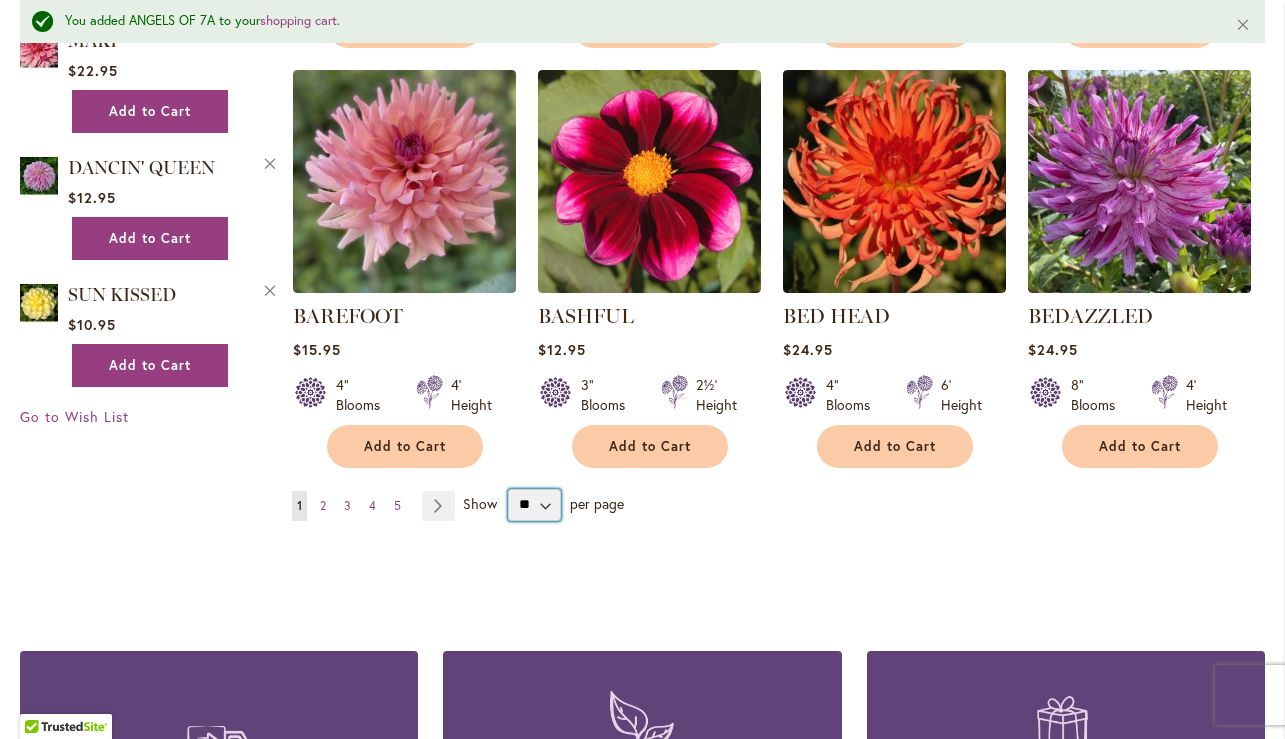 click on "**
**
**
**" at bounding box center (534, 505) 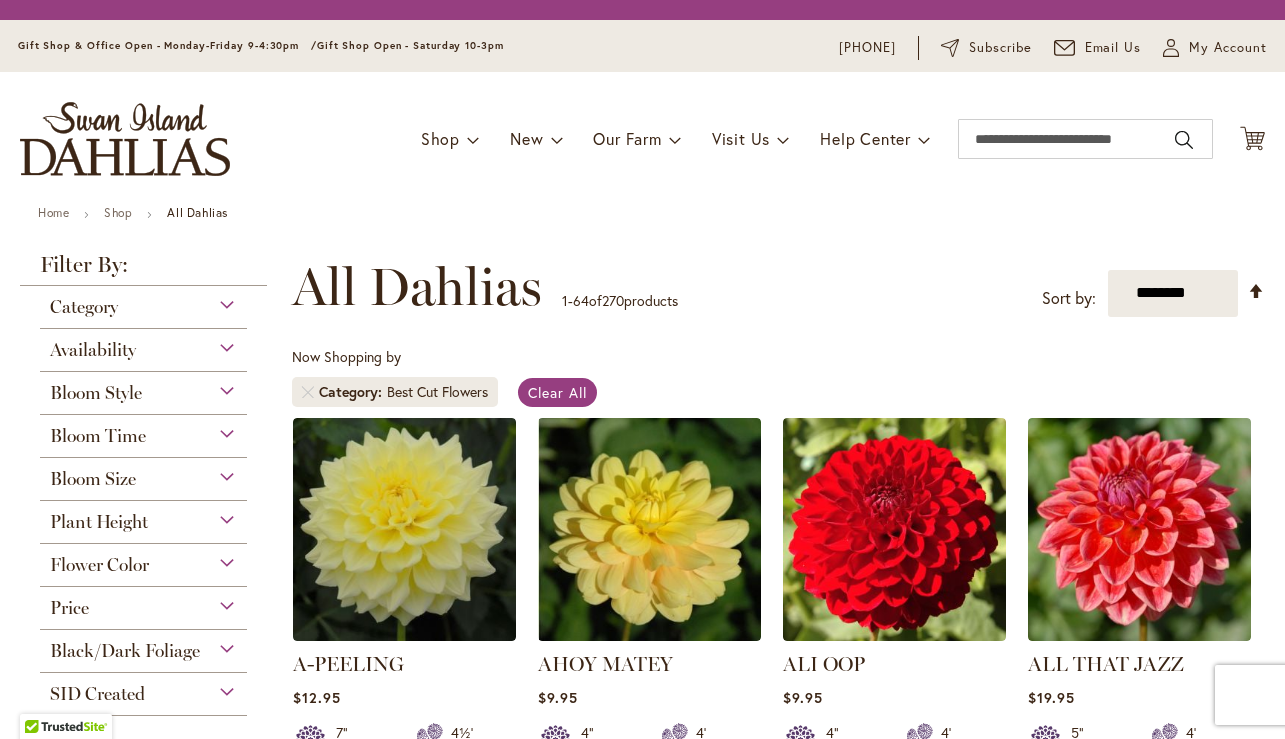 scroll, scrollTop: 0, scrollLeft: 0, axis: both 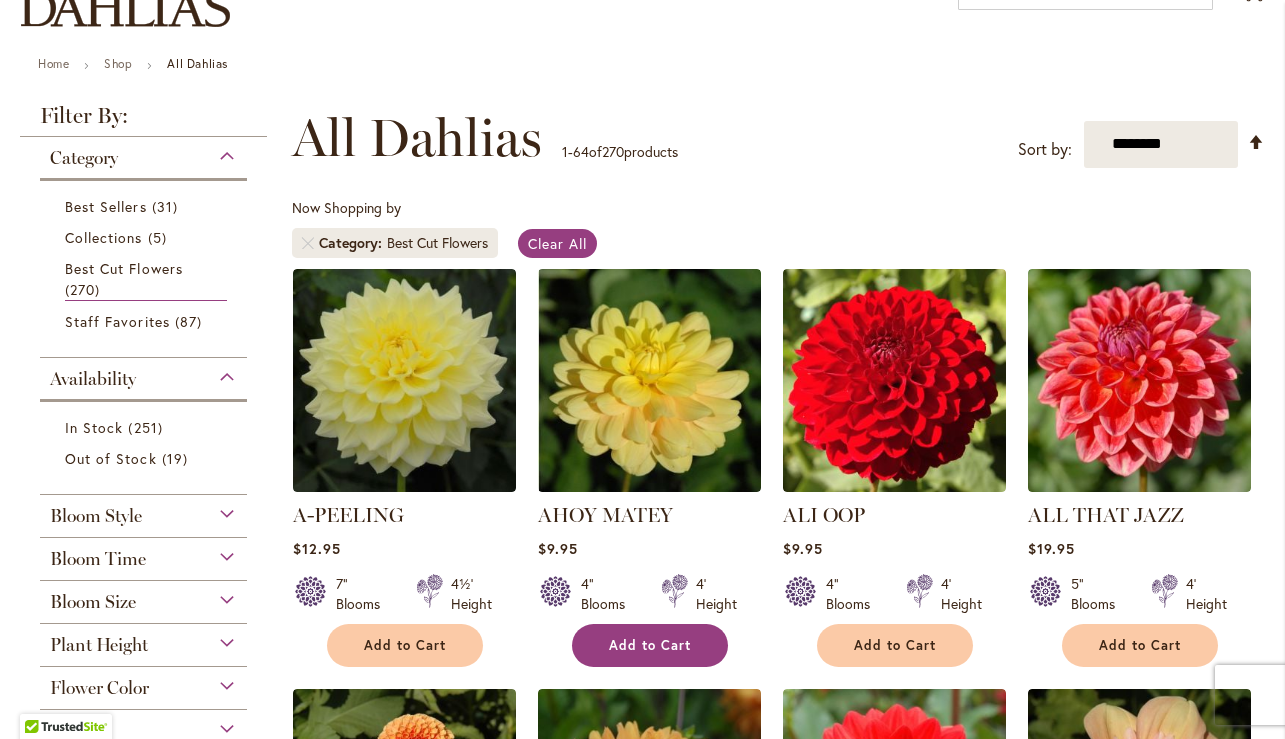 click on "Add to Cart" at bounding box center (650, 645) 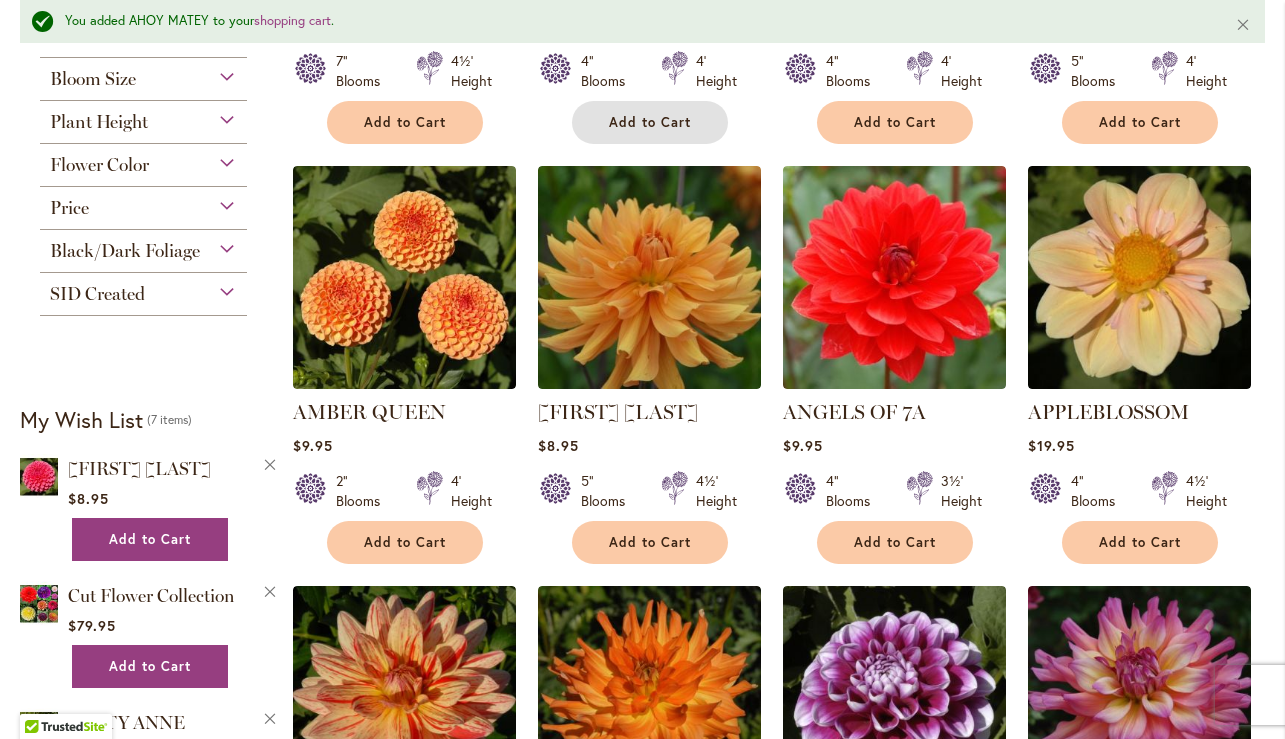 scroll, scrollTop: 821, scrollLeft: 0, axis: vertical 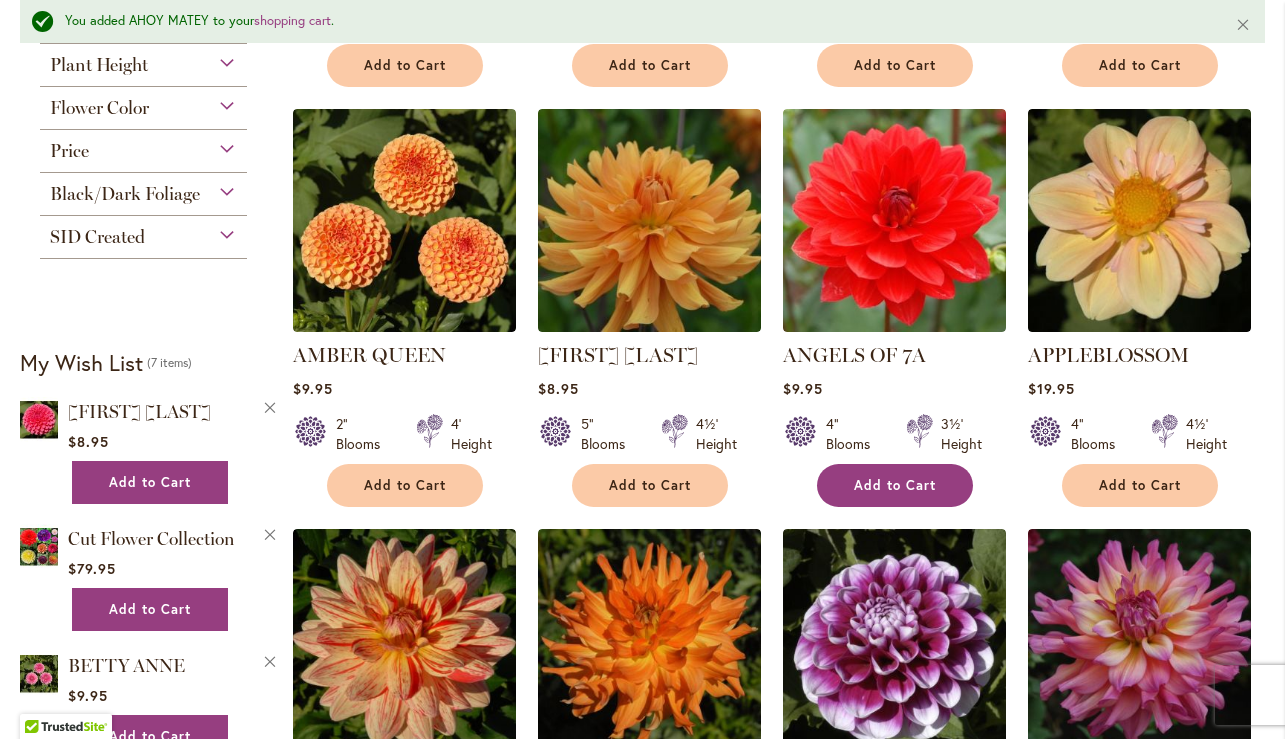 click on "Add to Cart" at bounding box center [895, 485] 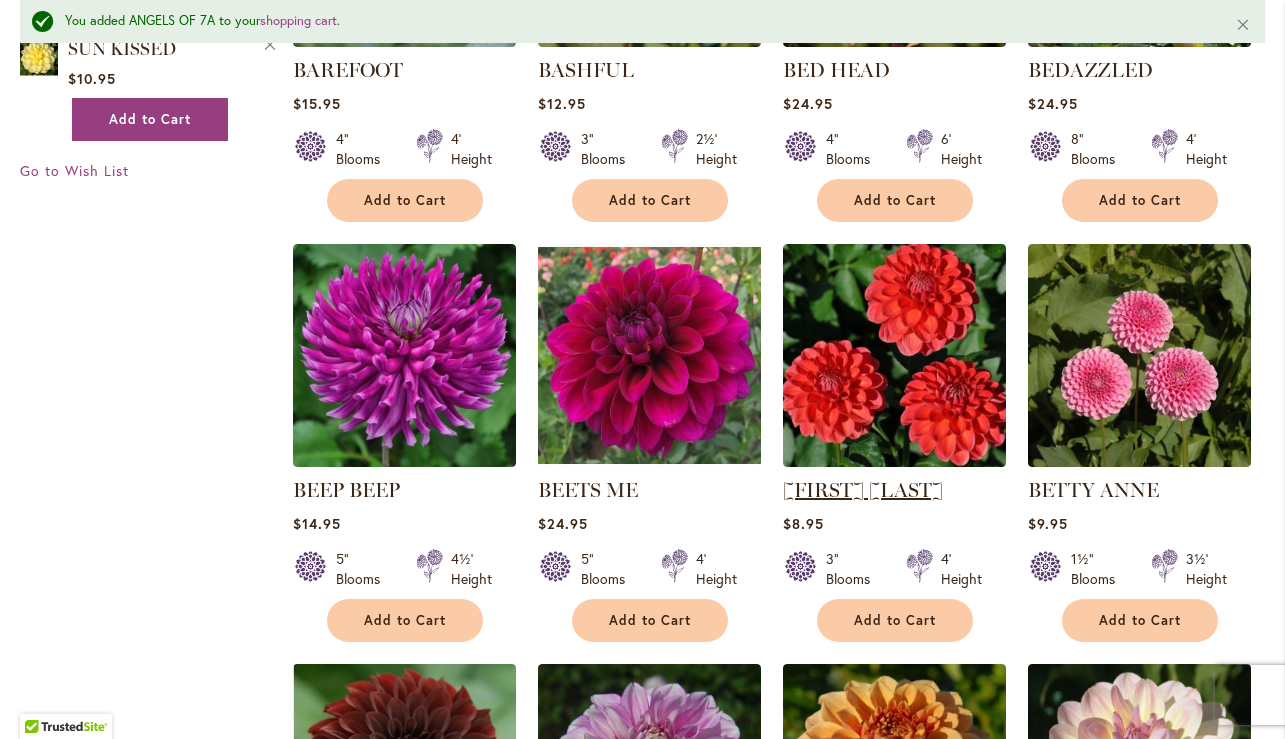 scroll, scrollTop: 1955, scrollLeft: 0, axis: vertical 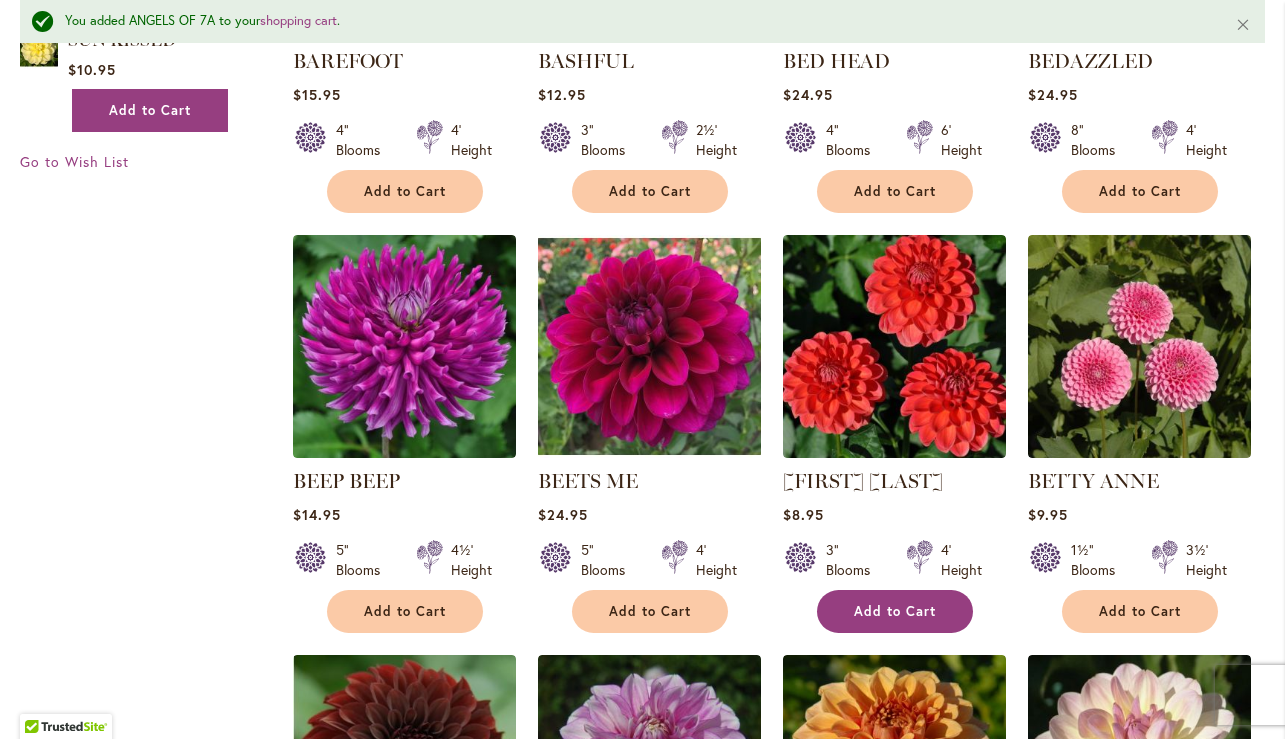 click on "Add to Cart" at bounding box center (895, 611) 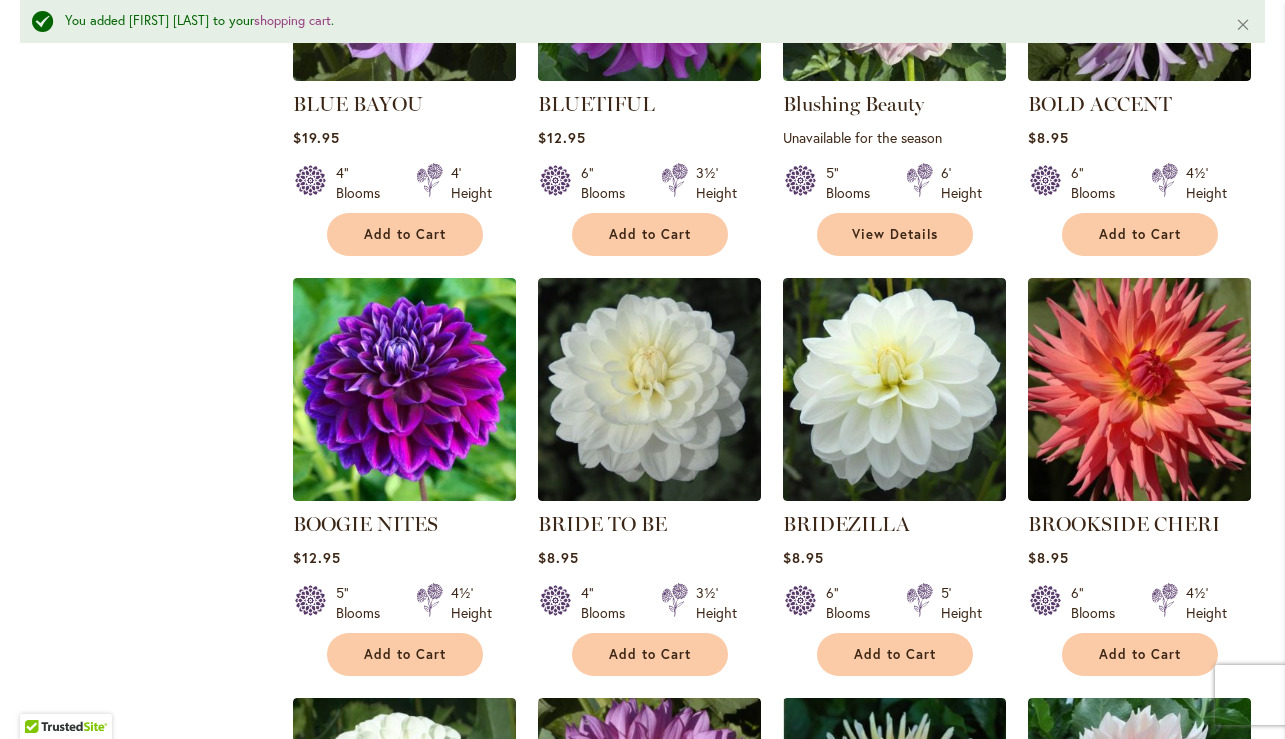 scroll, scrollTop: 3210, scrollLeft: 0, axis: vertical 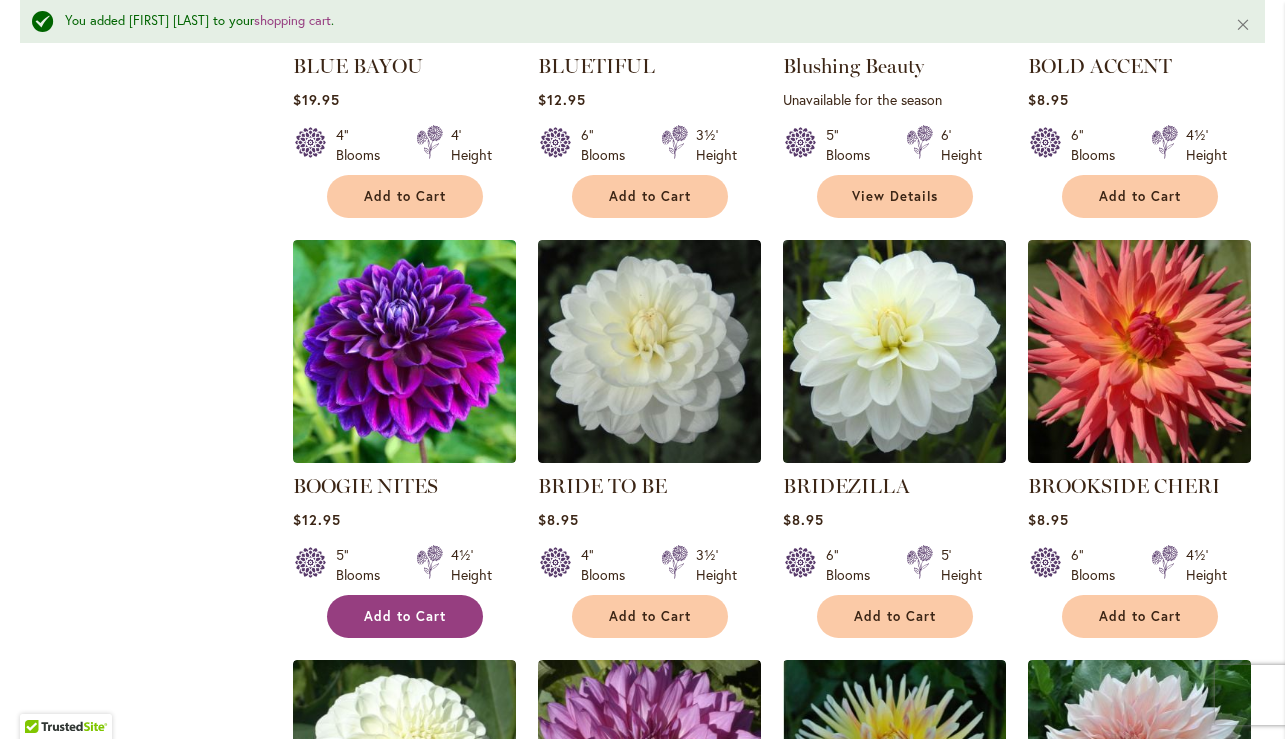 click on "Add to Cart" at bounding box center (405, 616) 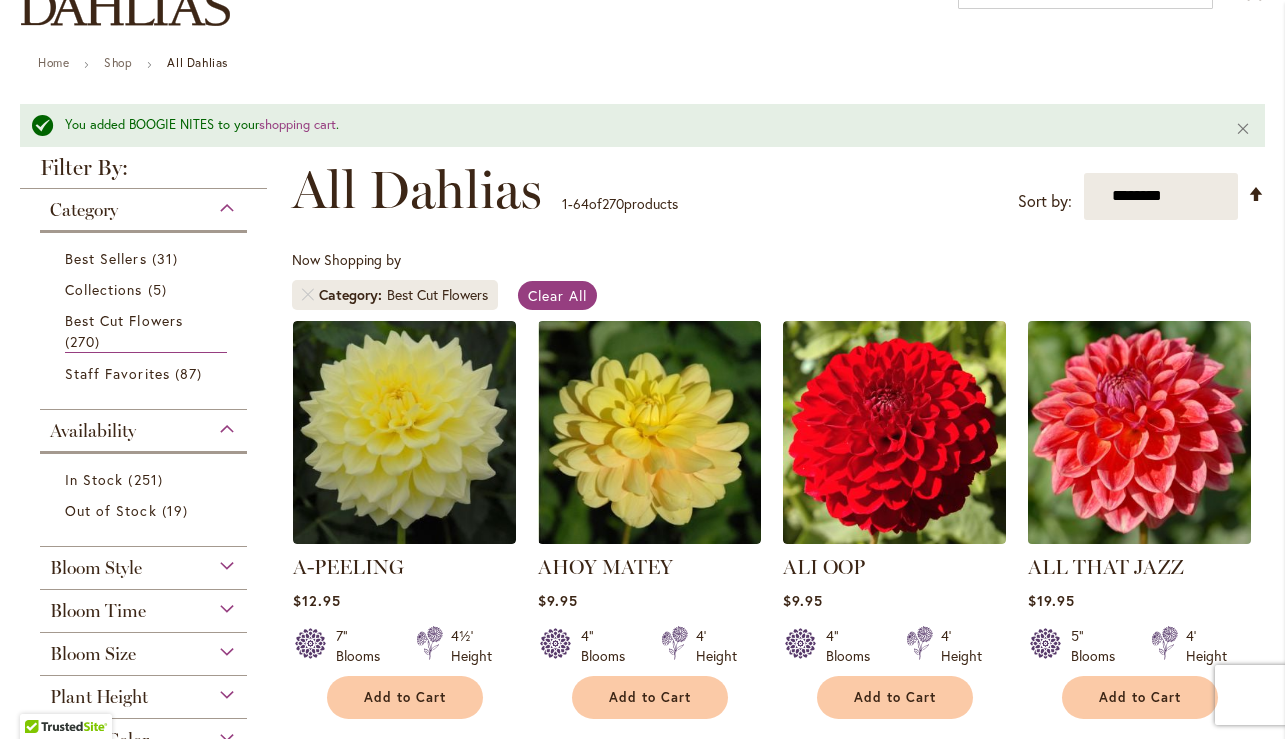 scroll, scrollTop: 0, scrollLeft: 0, axis: both 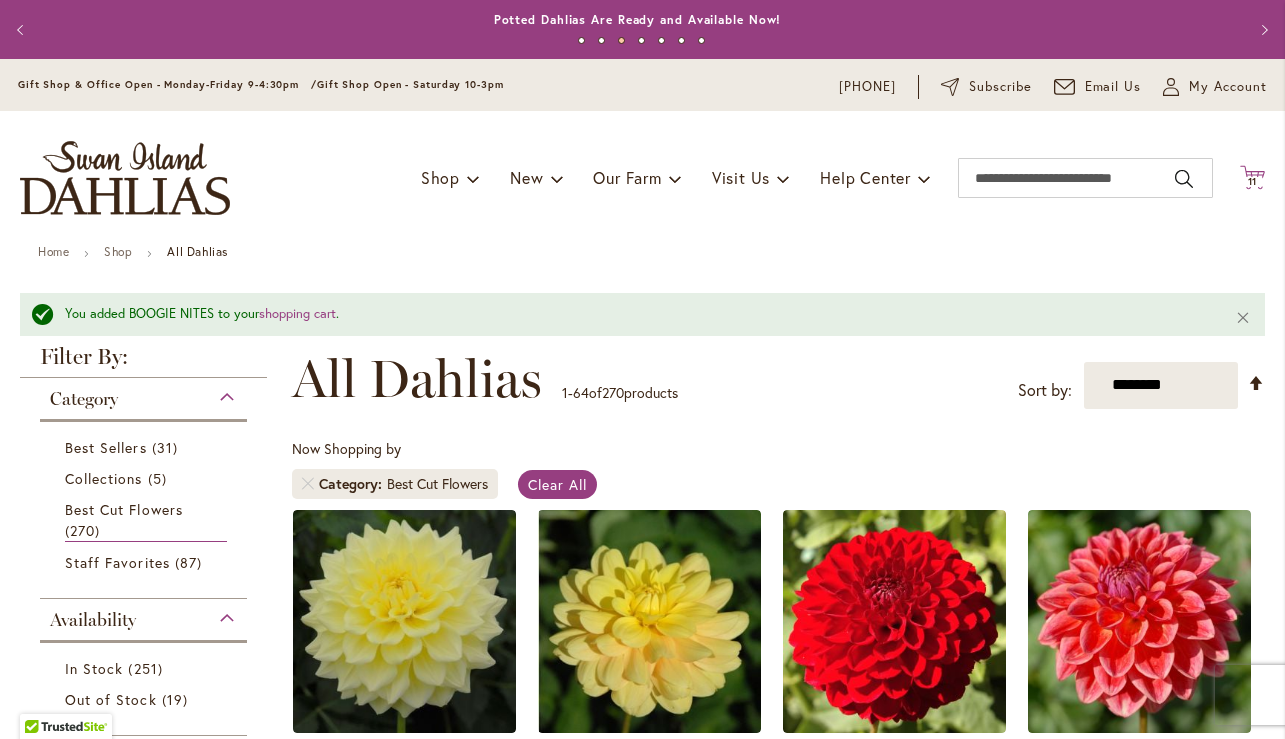 click on "11" at bounding box center (1253, 181) 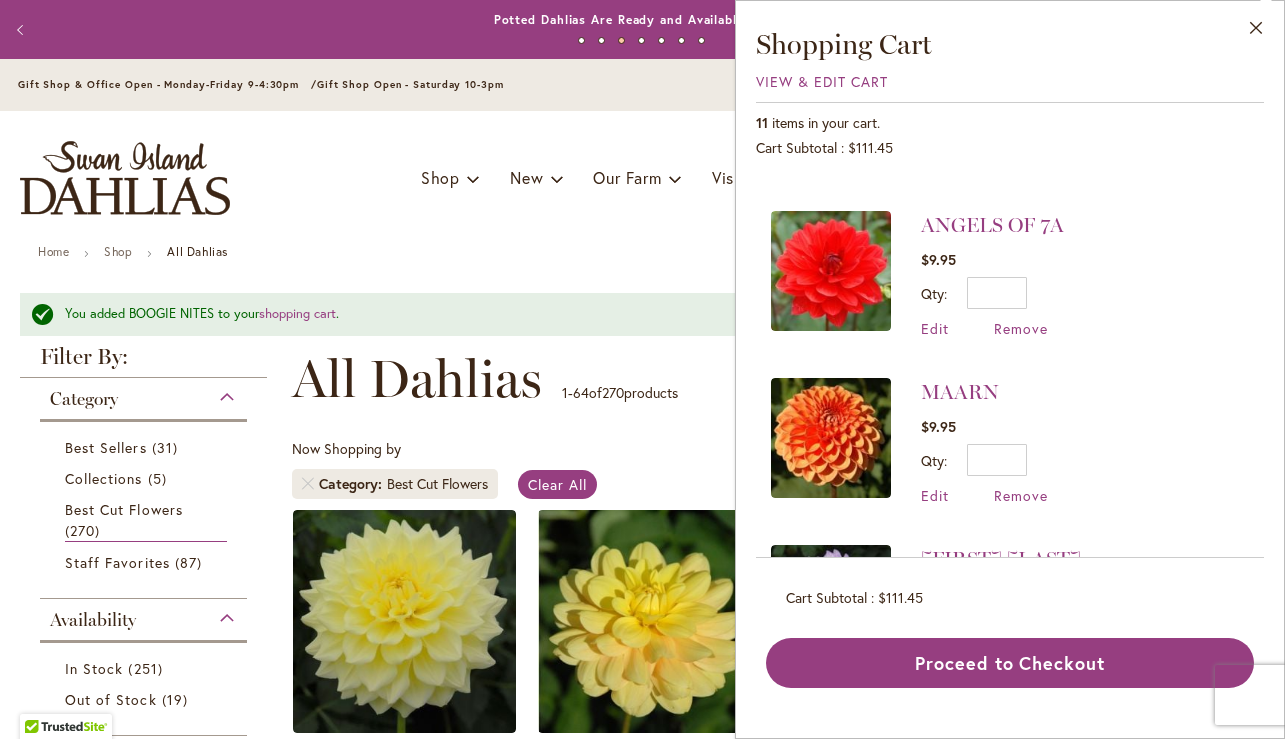 scroll, scrollTop: 547, scrollLeft: 0, axis: vertical 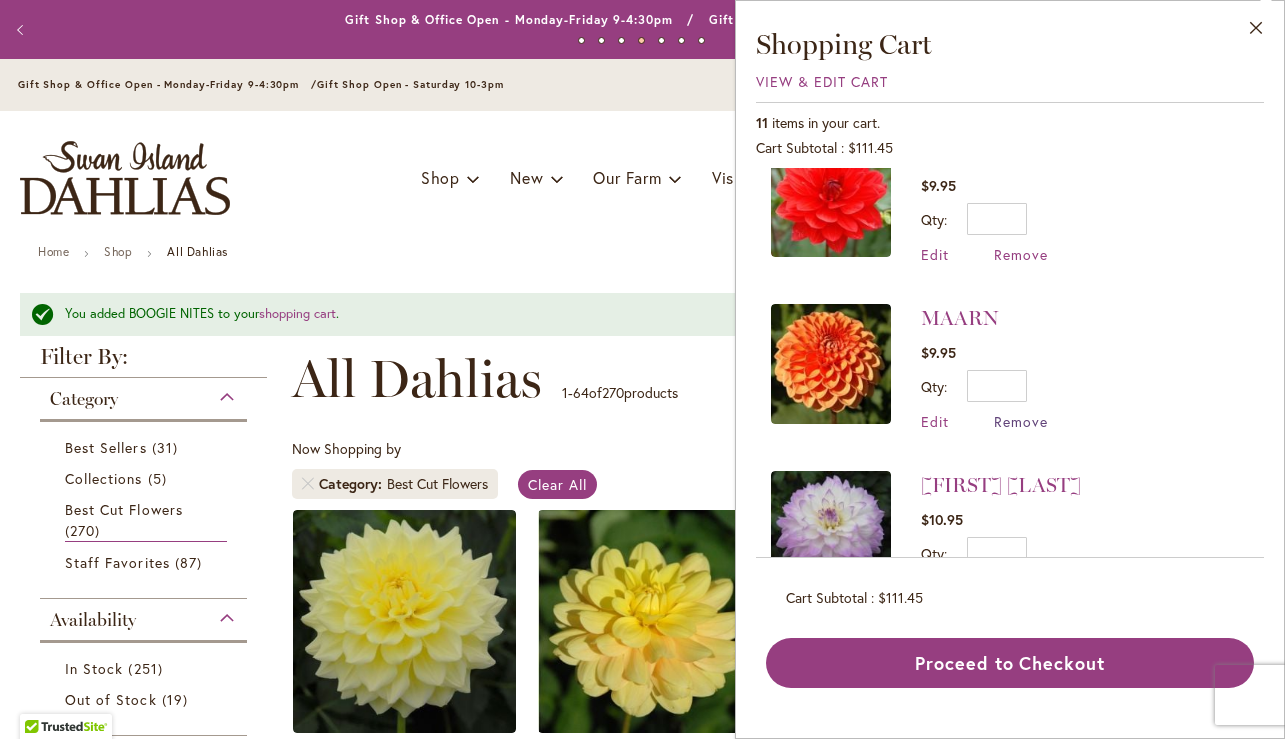 click on "Remove" at bounding box center (1021, 421) 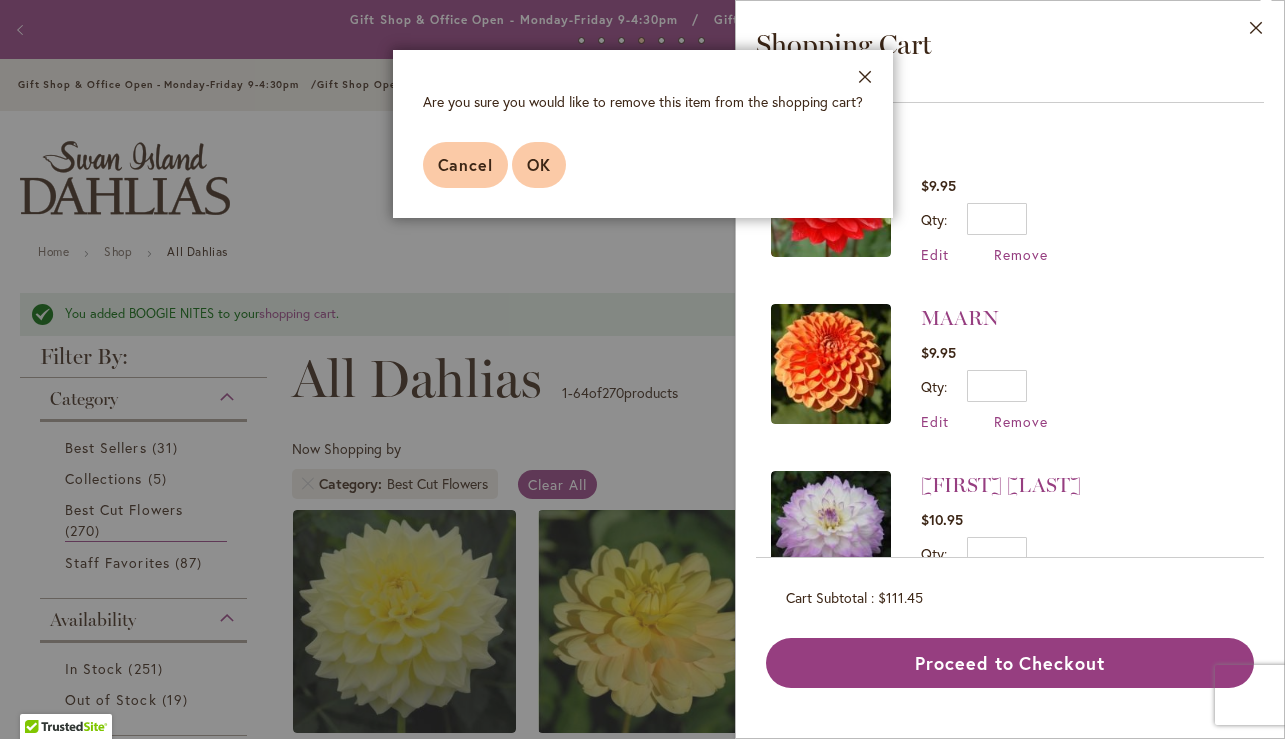 click on "OK" at bounding box center (539, 164) 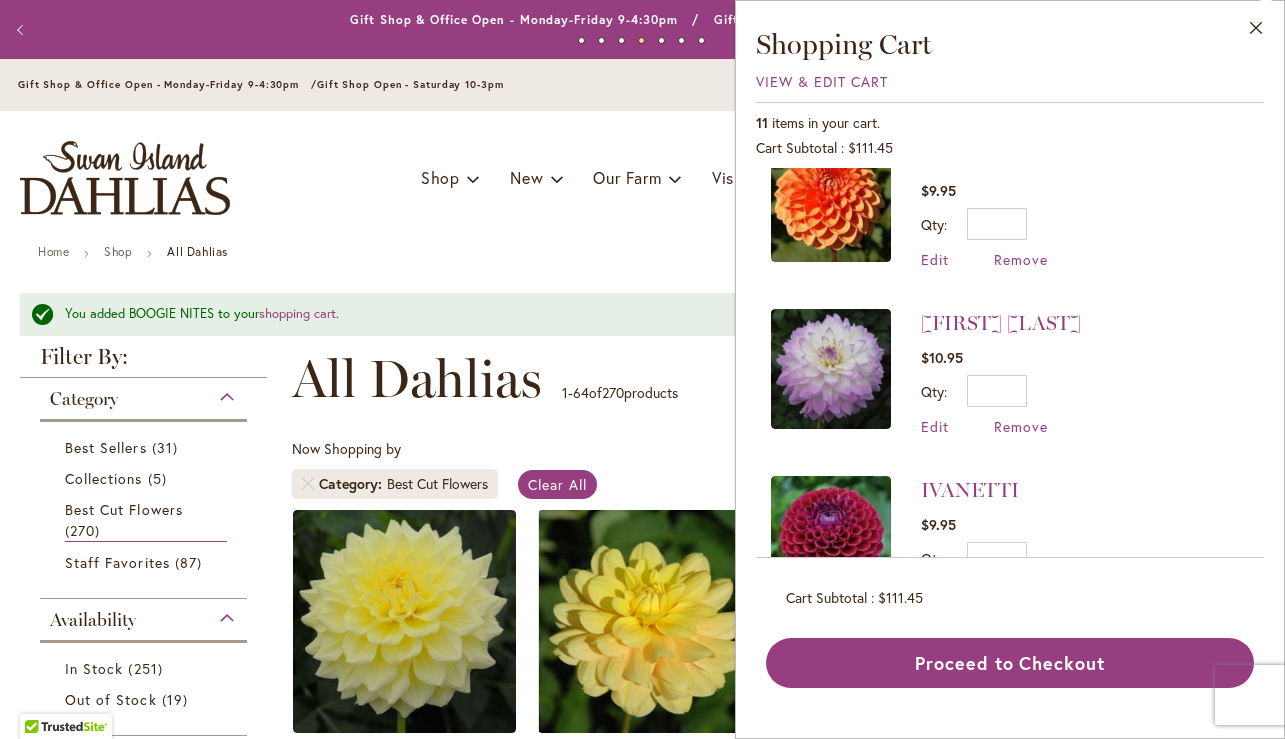 scroll, scrollTop: 738, scrollLeft: 0, axis: vertical 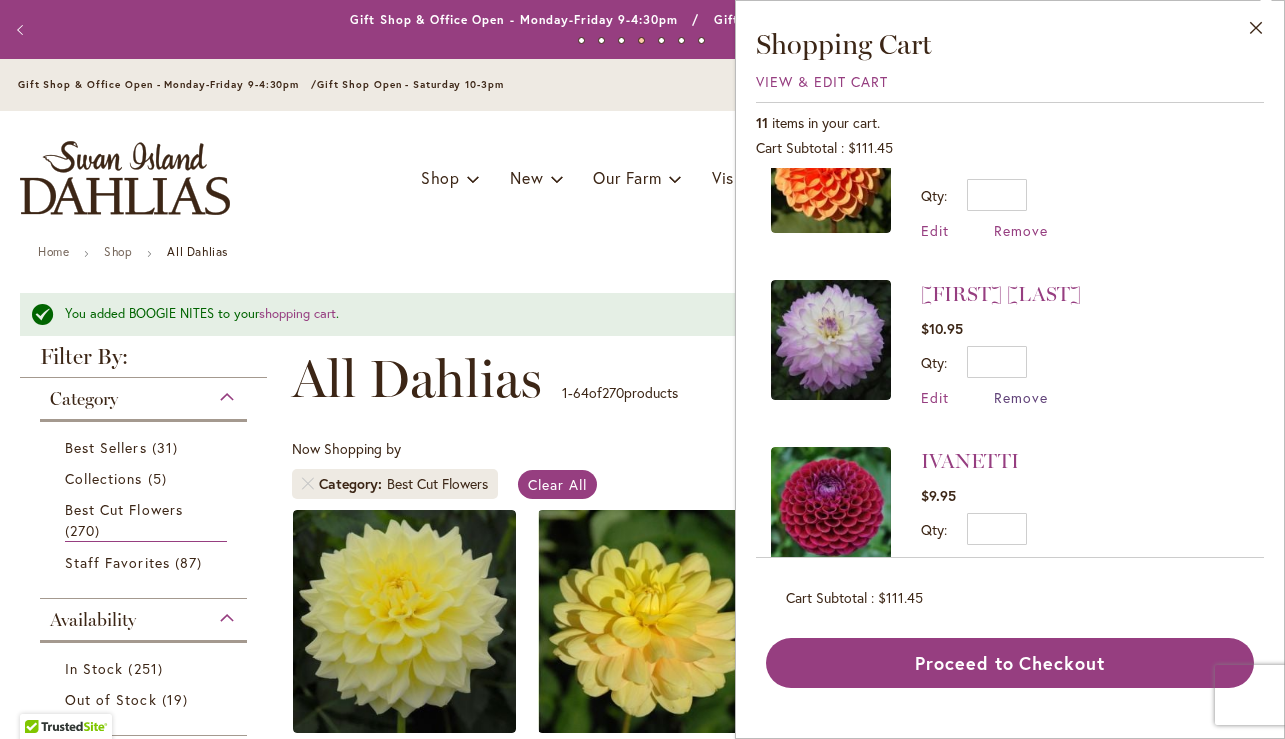 click on "Remove" at bounding box center [1021, 397] 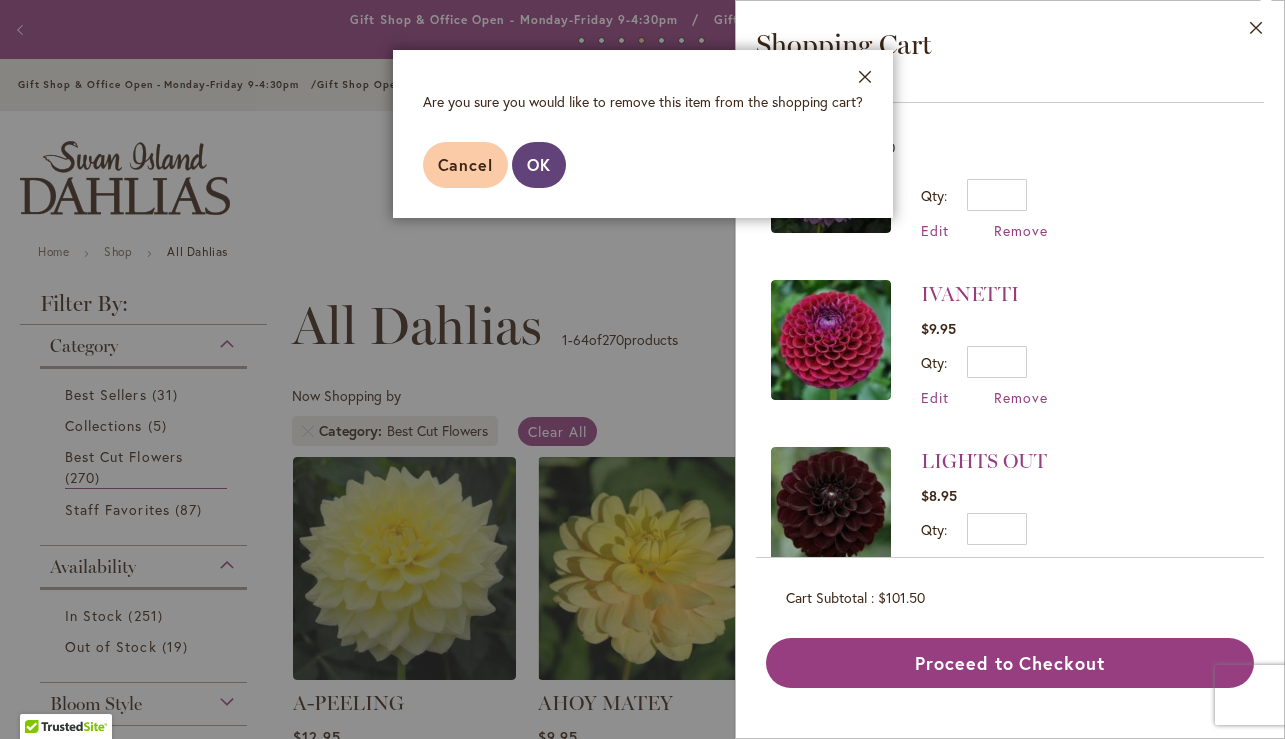 scroll, scrollTop: 0, scrollLeft: 0, axis: both 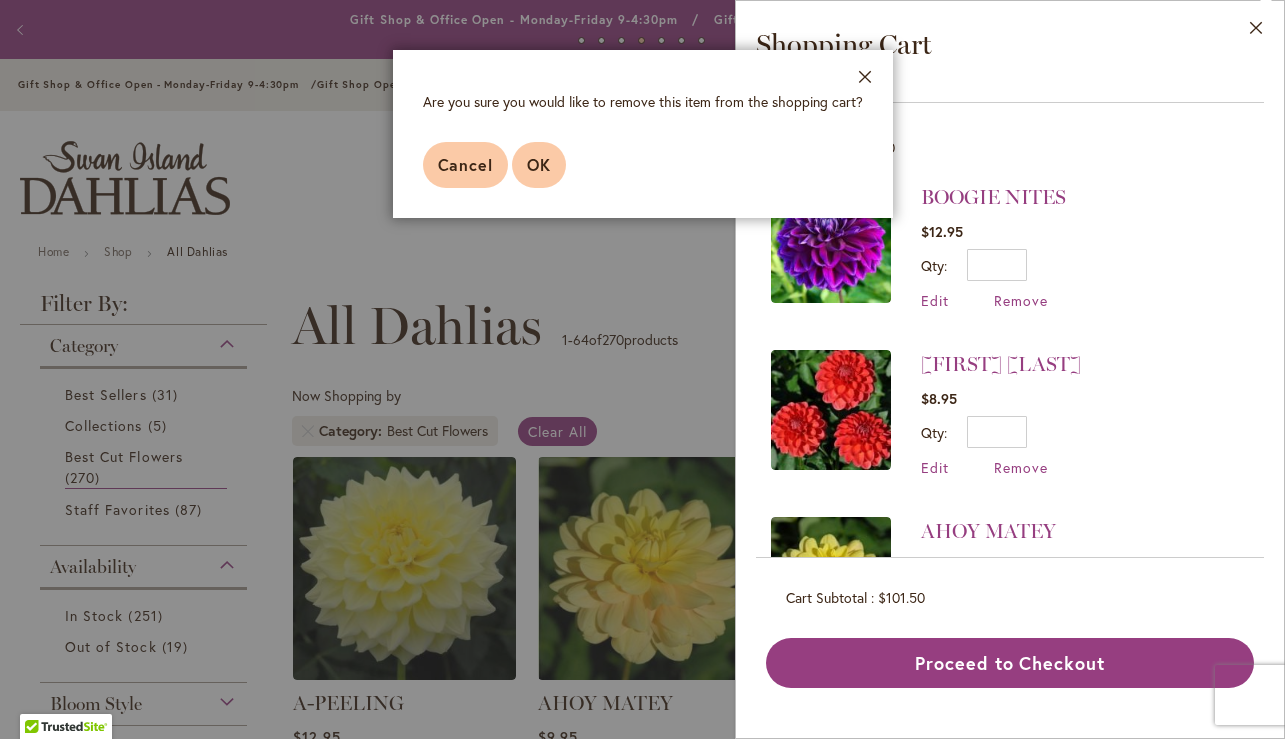 click on "OK" at bounding box center [539, 164] 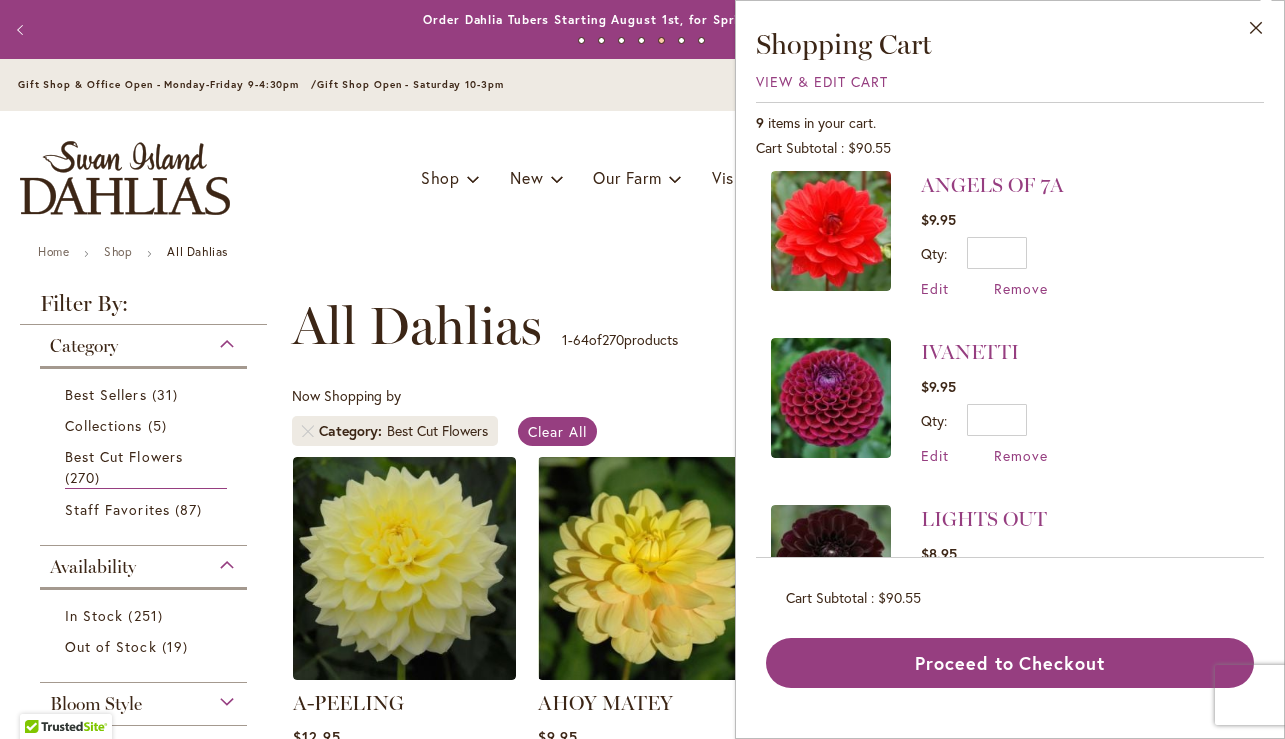 scroll, scrollTop: 622, scrollLeft: 0, axis: vertical 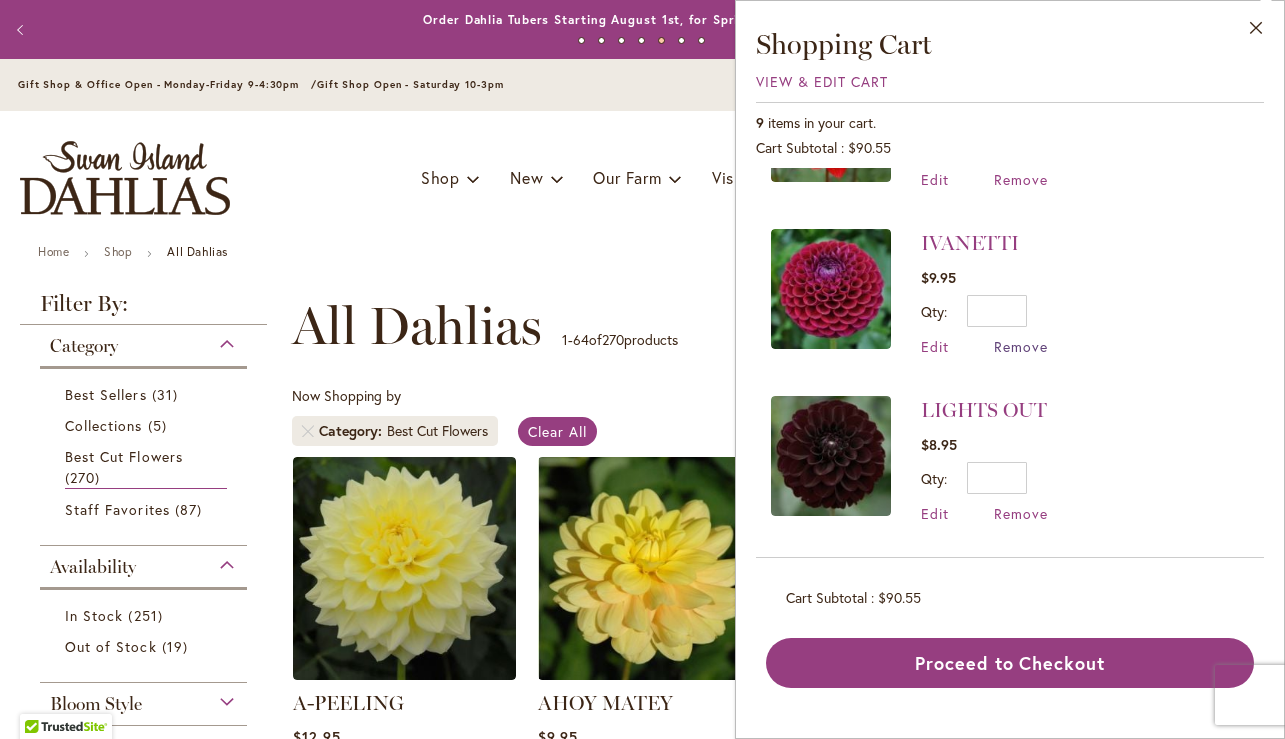 click on "Remove" at bounding box center [1021, 346] 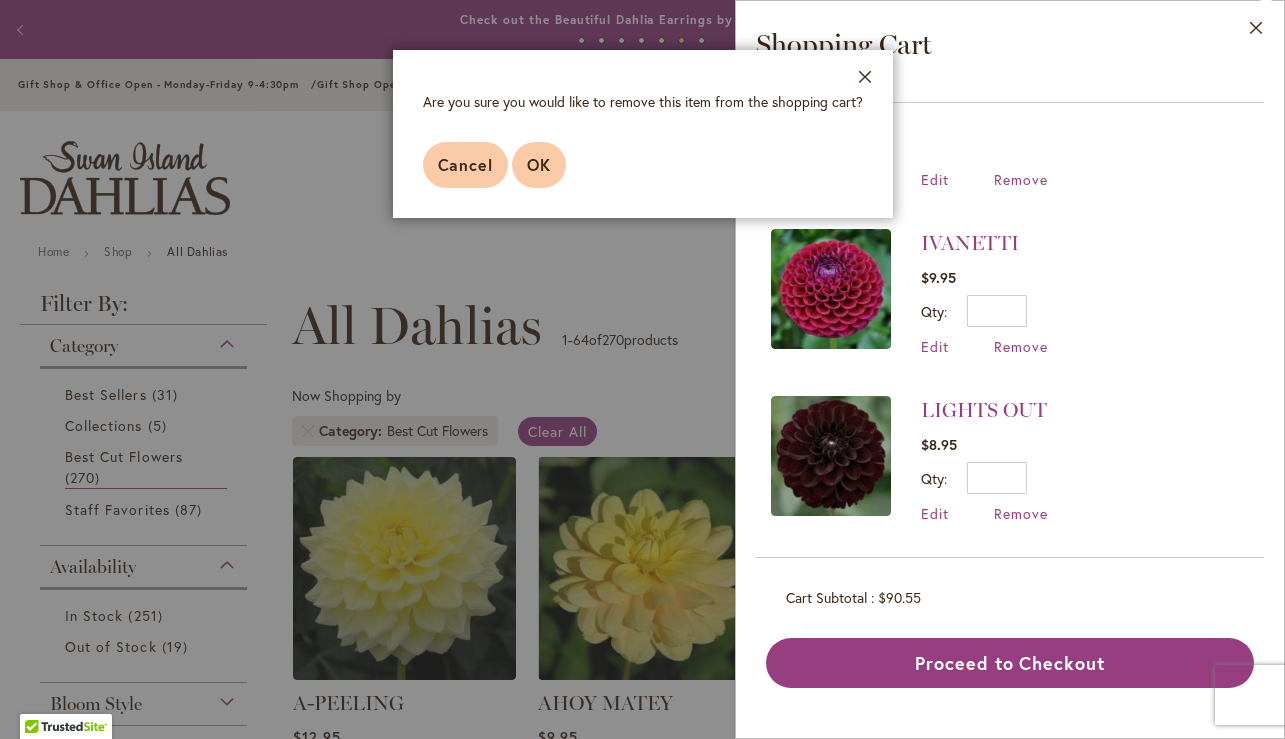 click on "OK" at bounding box center [539, 164] 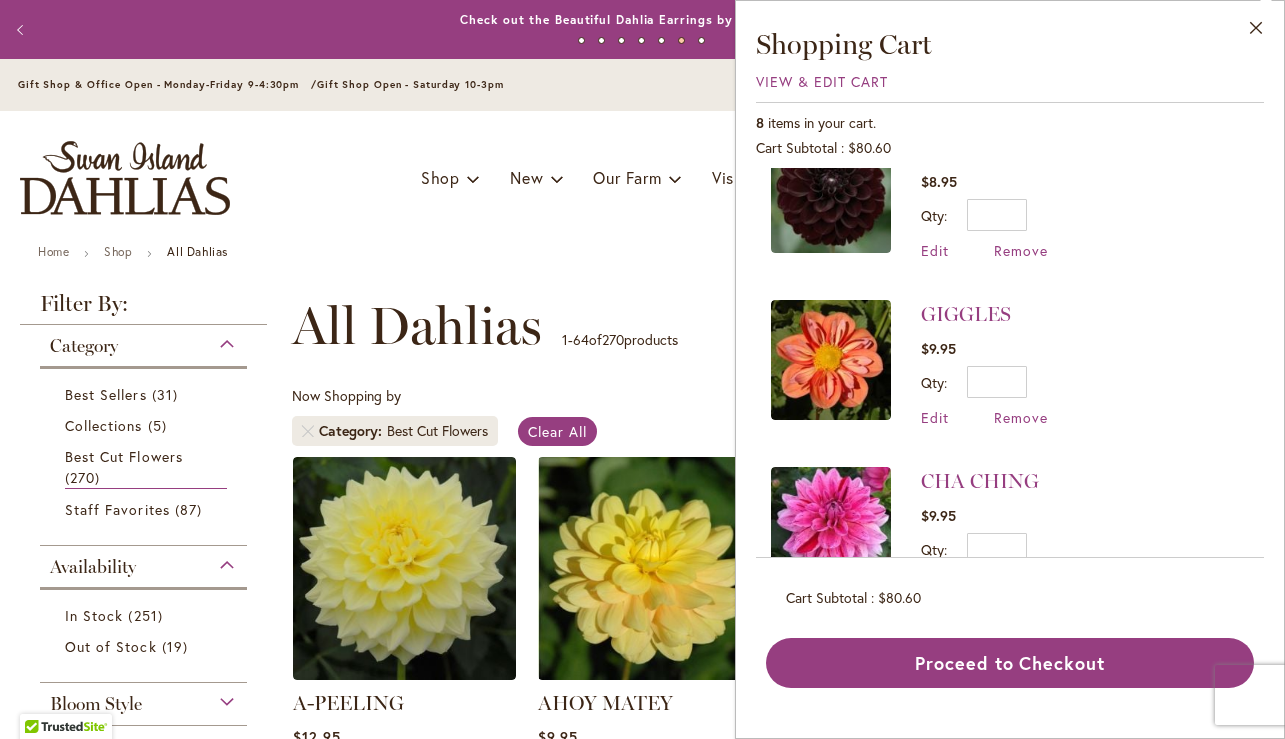 scroll, scrollTop: 786, scrollLeft: 0, axis: vertical 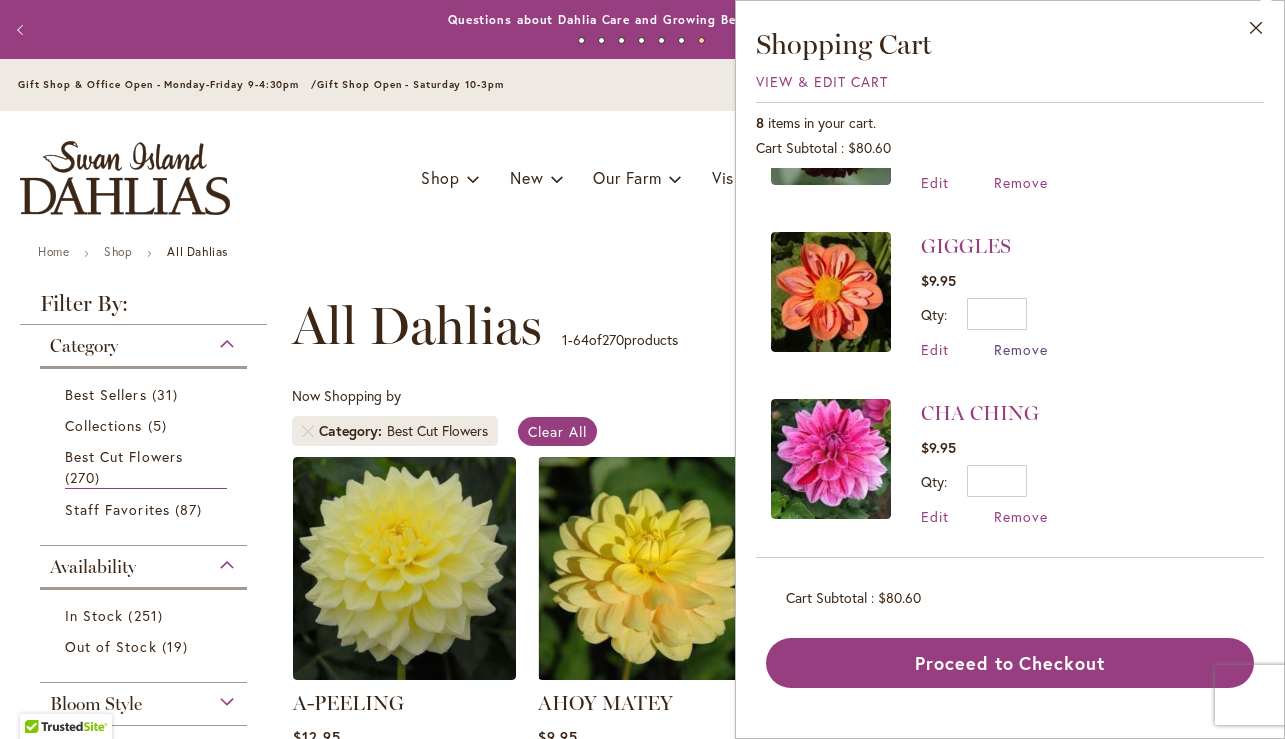 click on "Remove" at bounding box center [1021, 349] 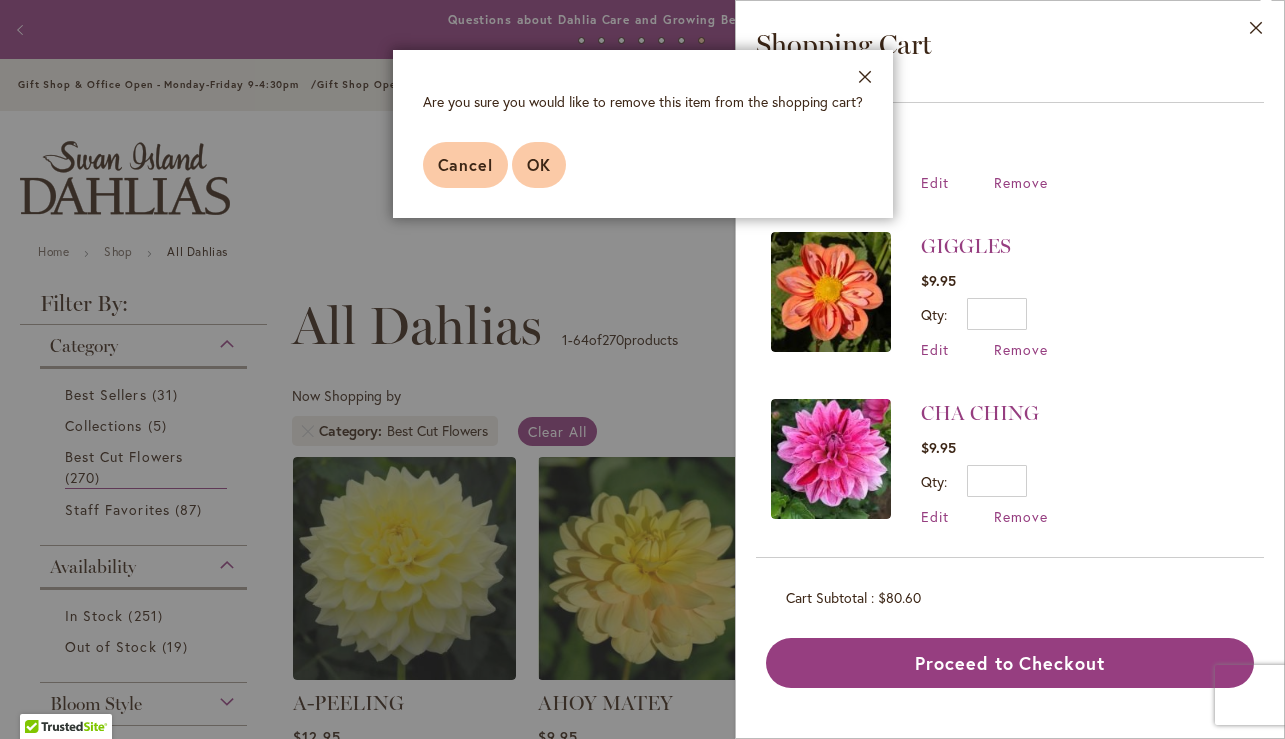 click on "OK" at bounding box center [539, 164] 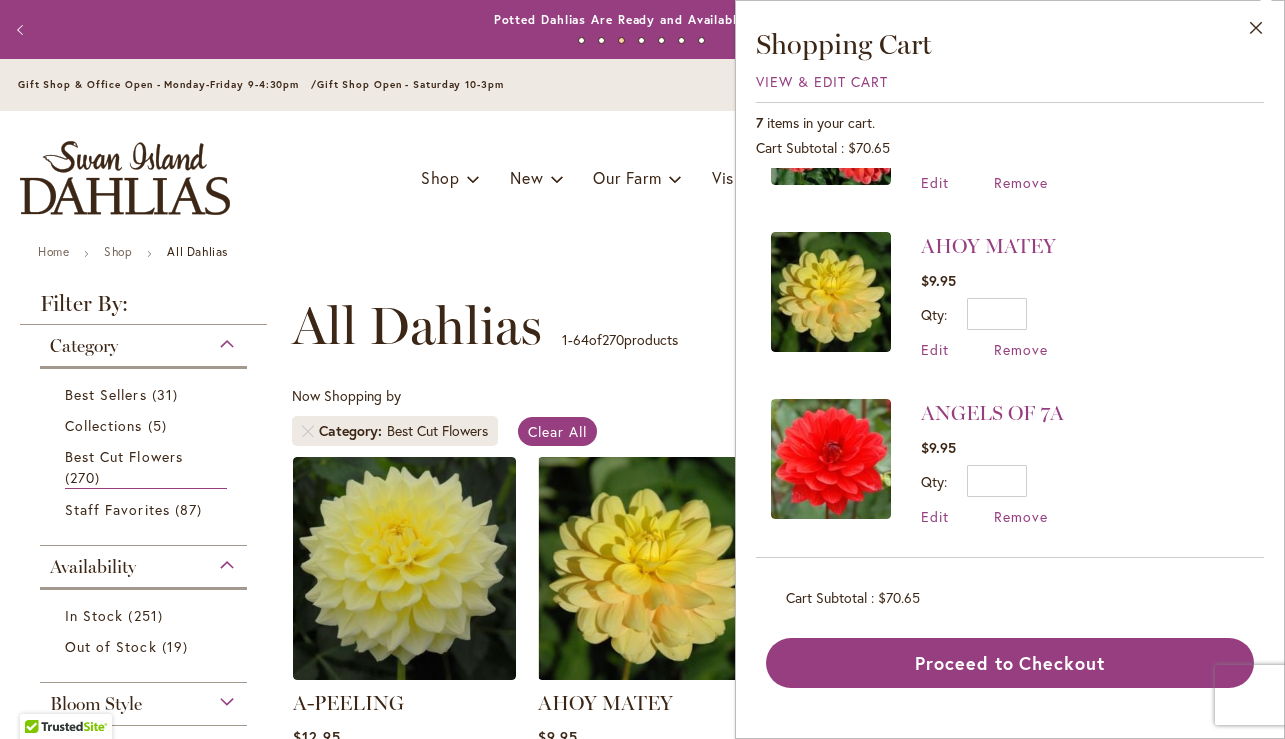 scroll, scrollTop: 620, scrollLeft: 0, axis: vertical 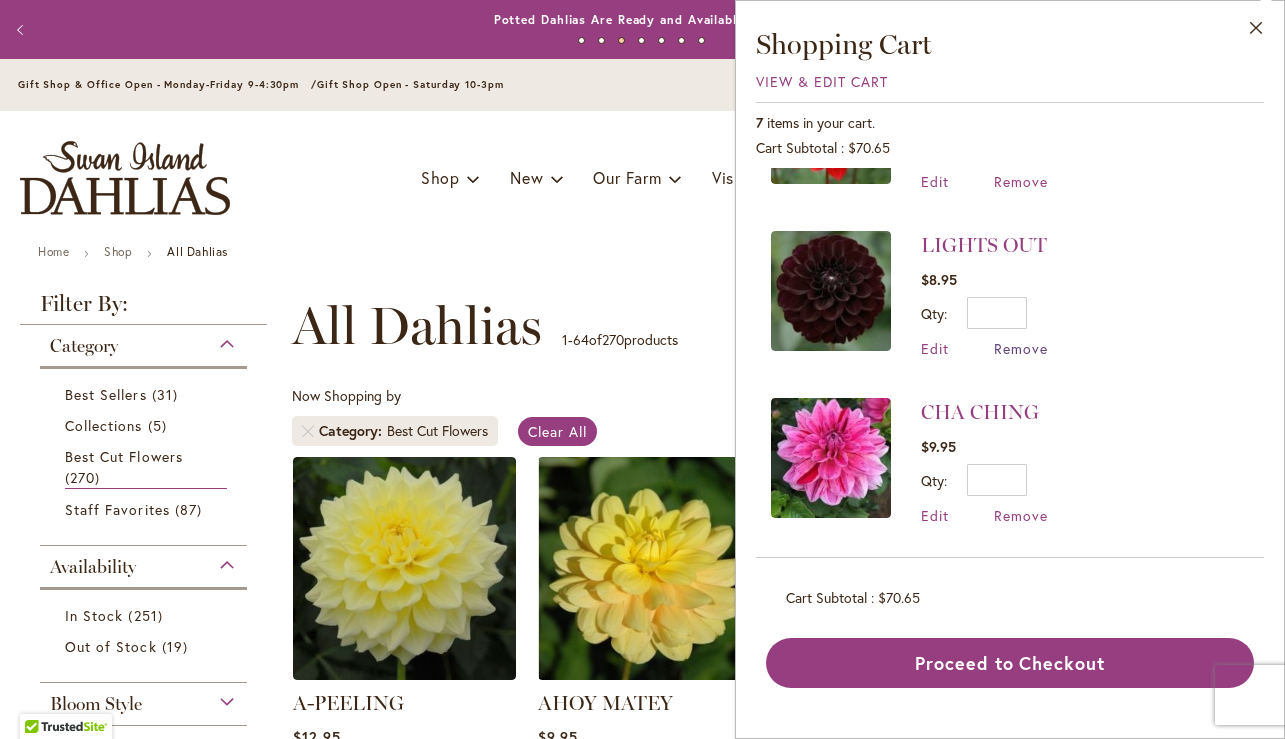 click on "Remove" at bounding box center [1021, 348] 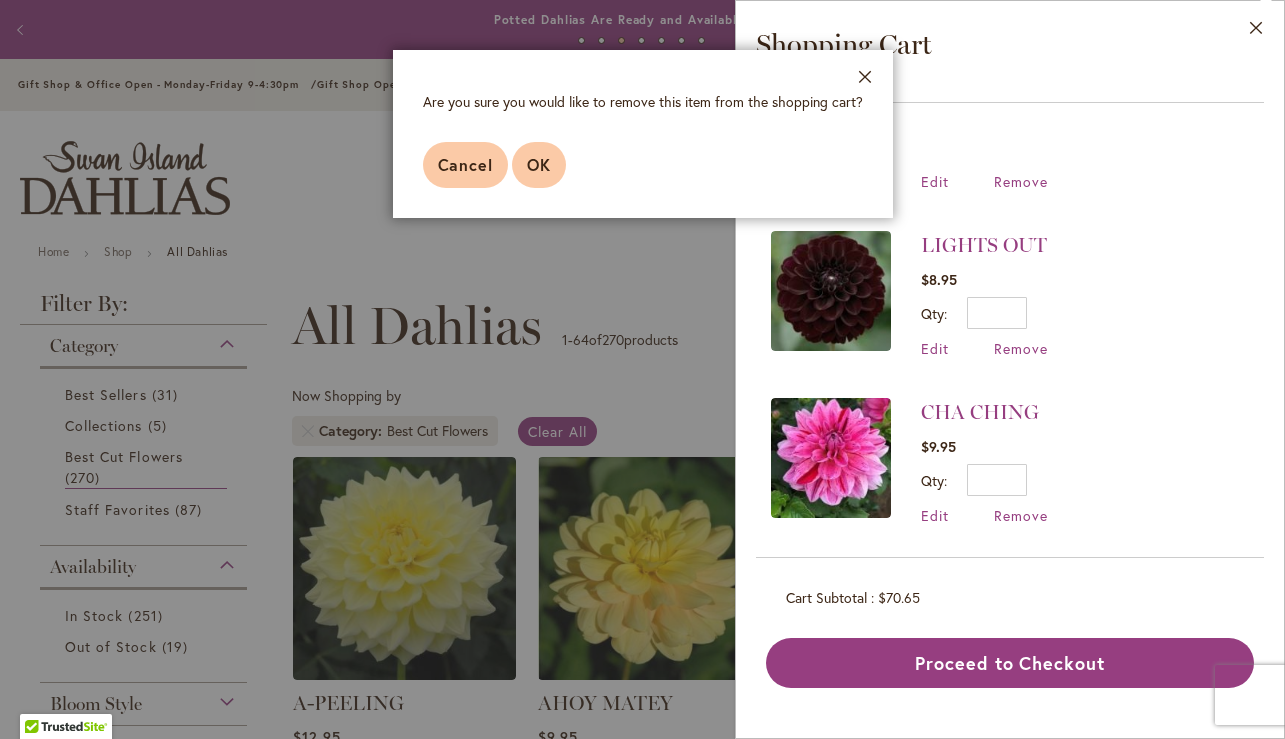 click on "OK" at bounding box center [539, 164] 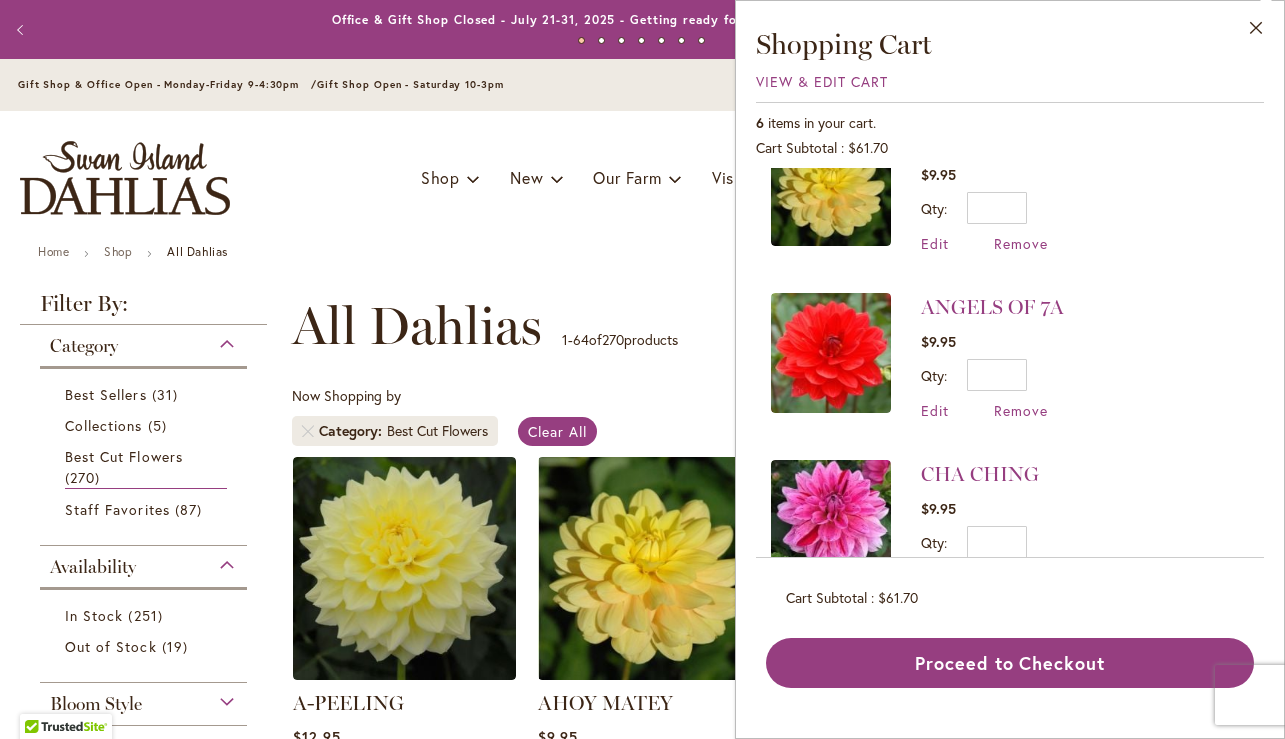 scroll, scrollTop: 453, scrollLeft: 0, axis: vertical 